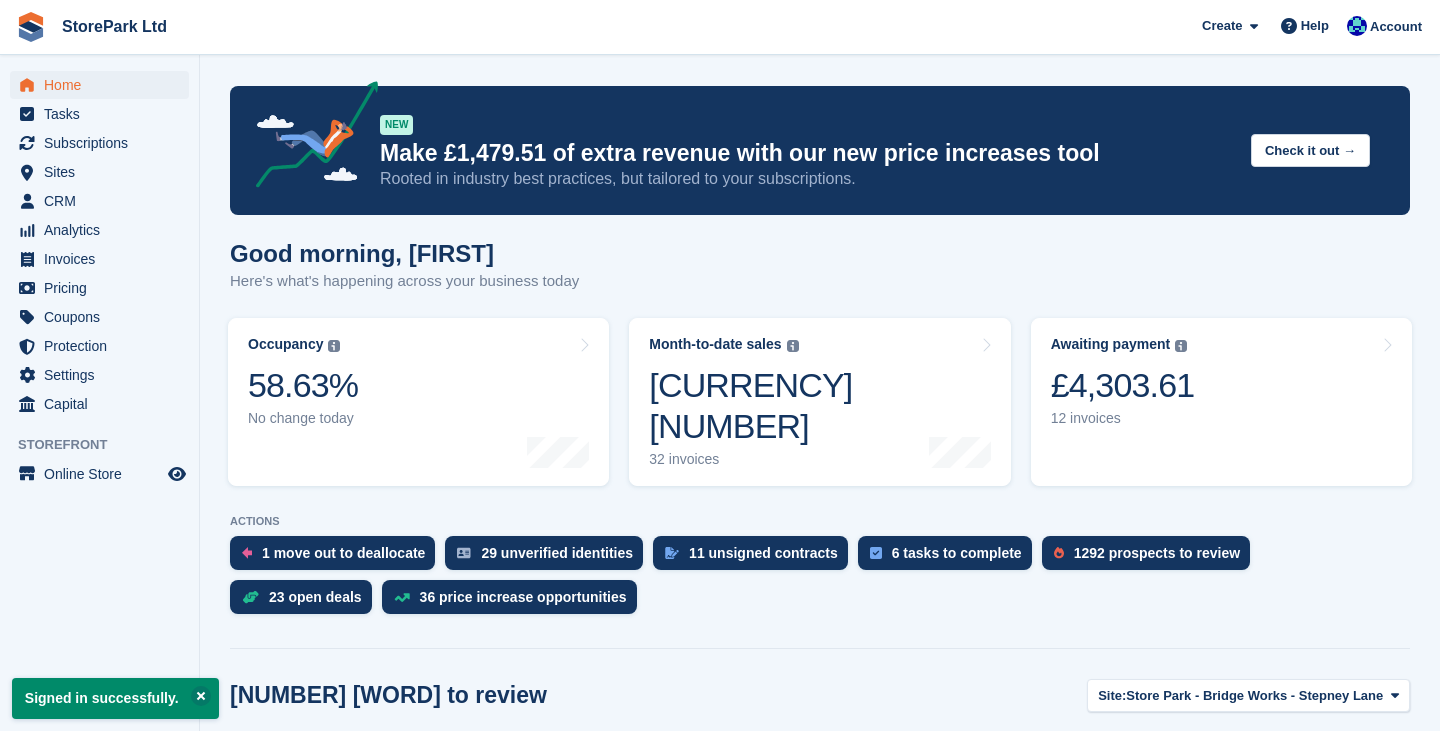 scroll, scrollTop: 0, scrollLeft: 0, axis: both 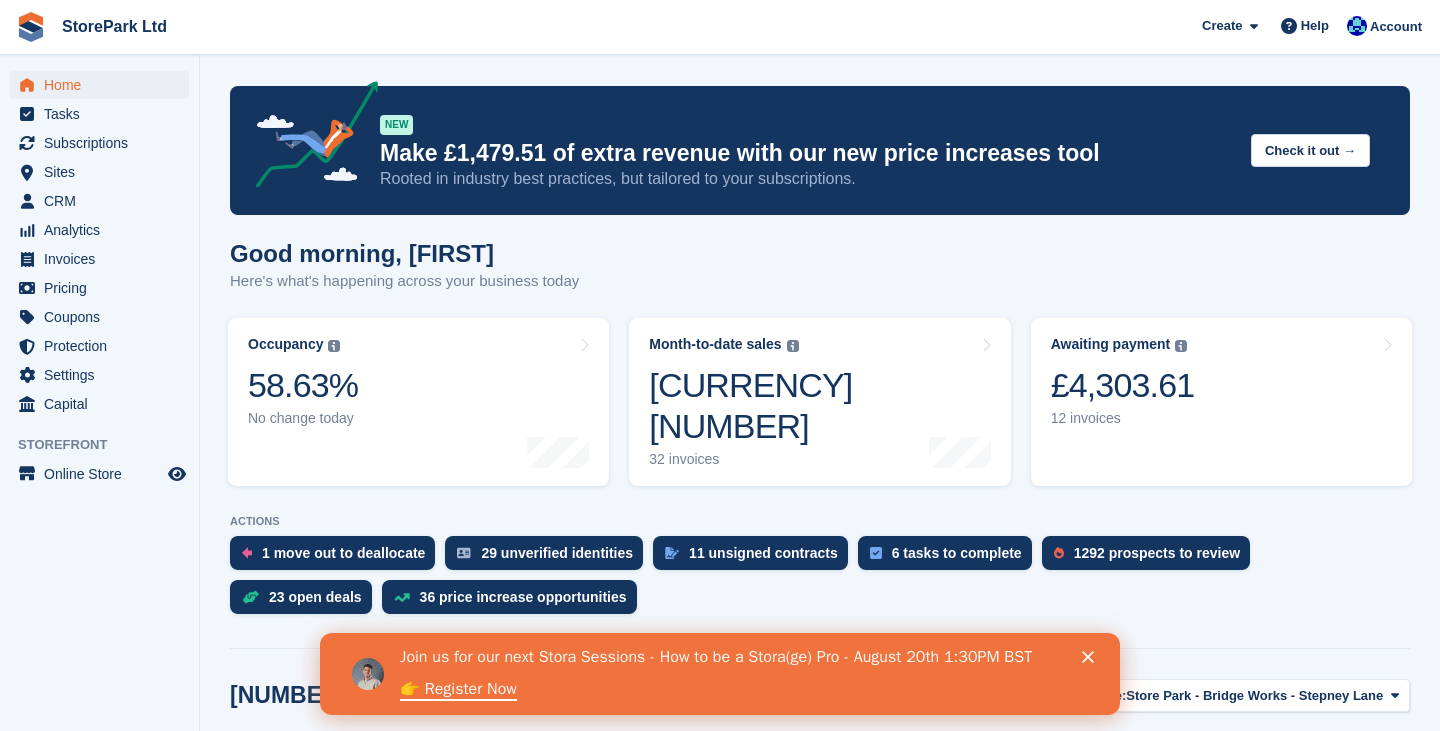 click 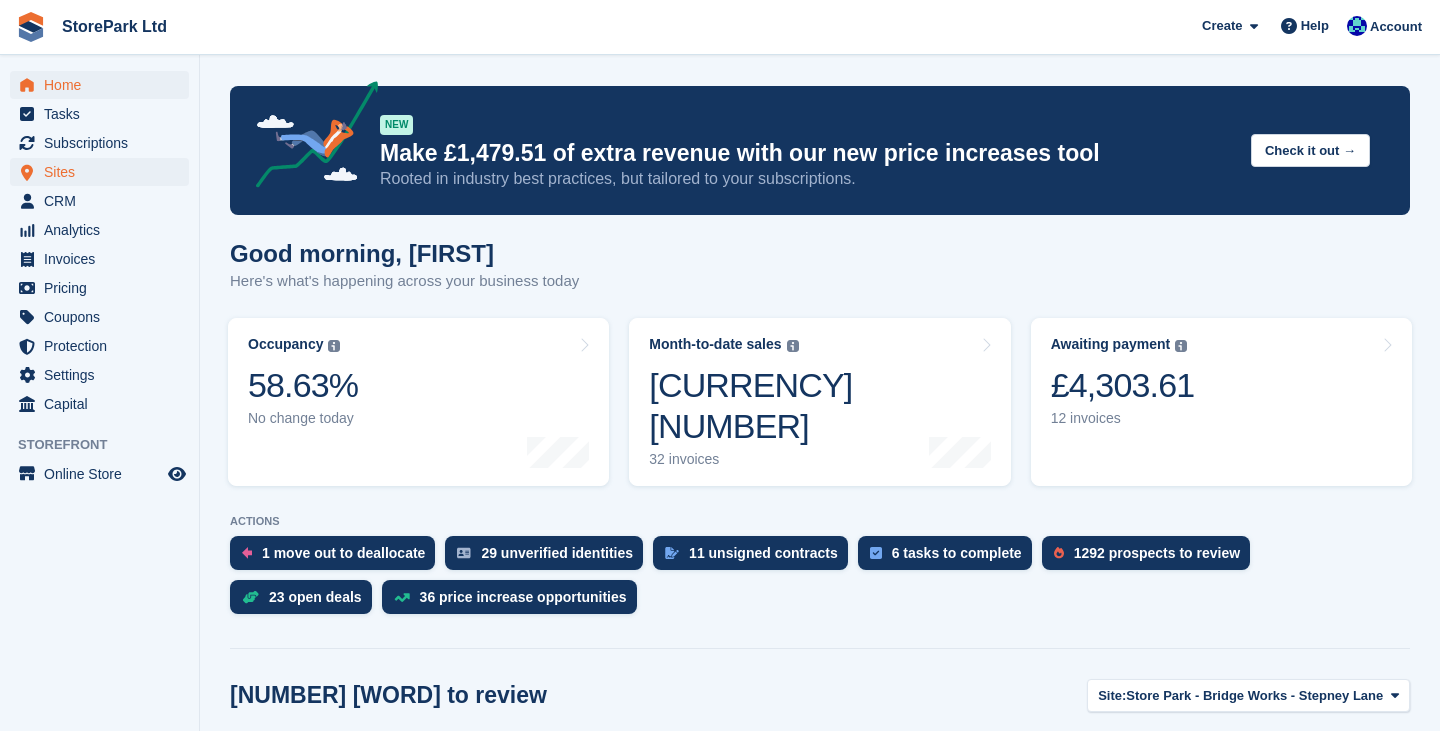 click on "Sites" at bounding box center [104, 172] 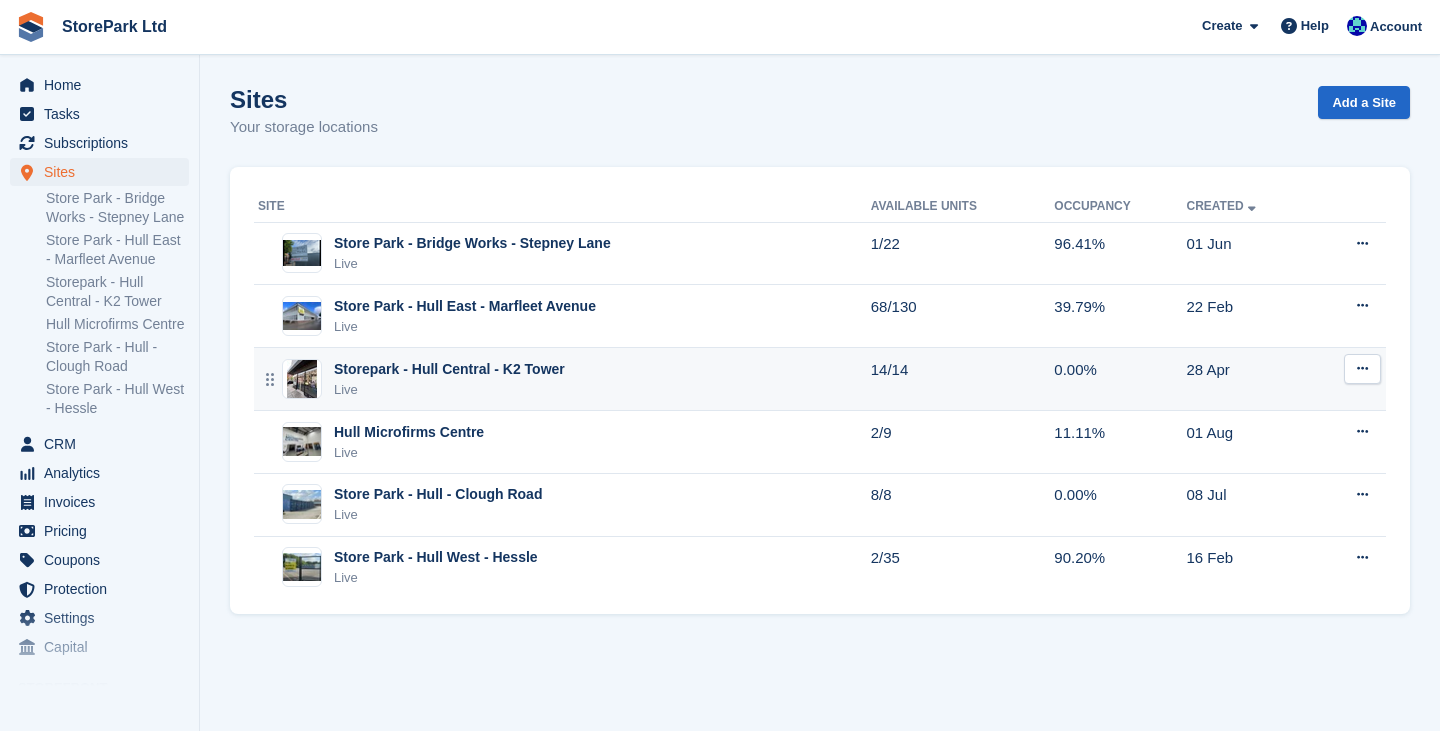 scroll, scrollTop: 0, scrollLeft: 0, axis: both 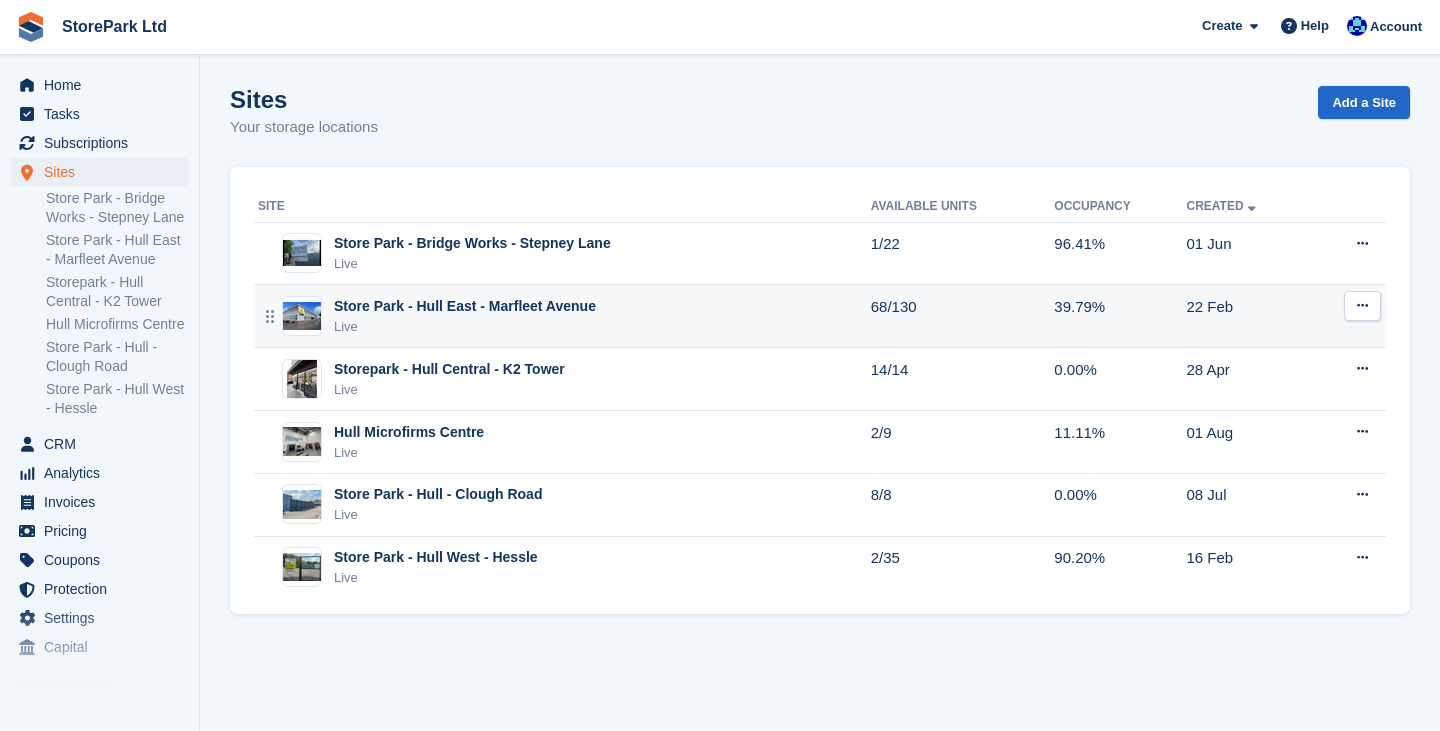click on "Store Park - Hull East - Marfleet Avenue
Live" at bounding box center [564, 316] 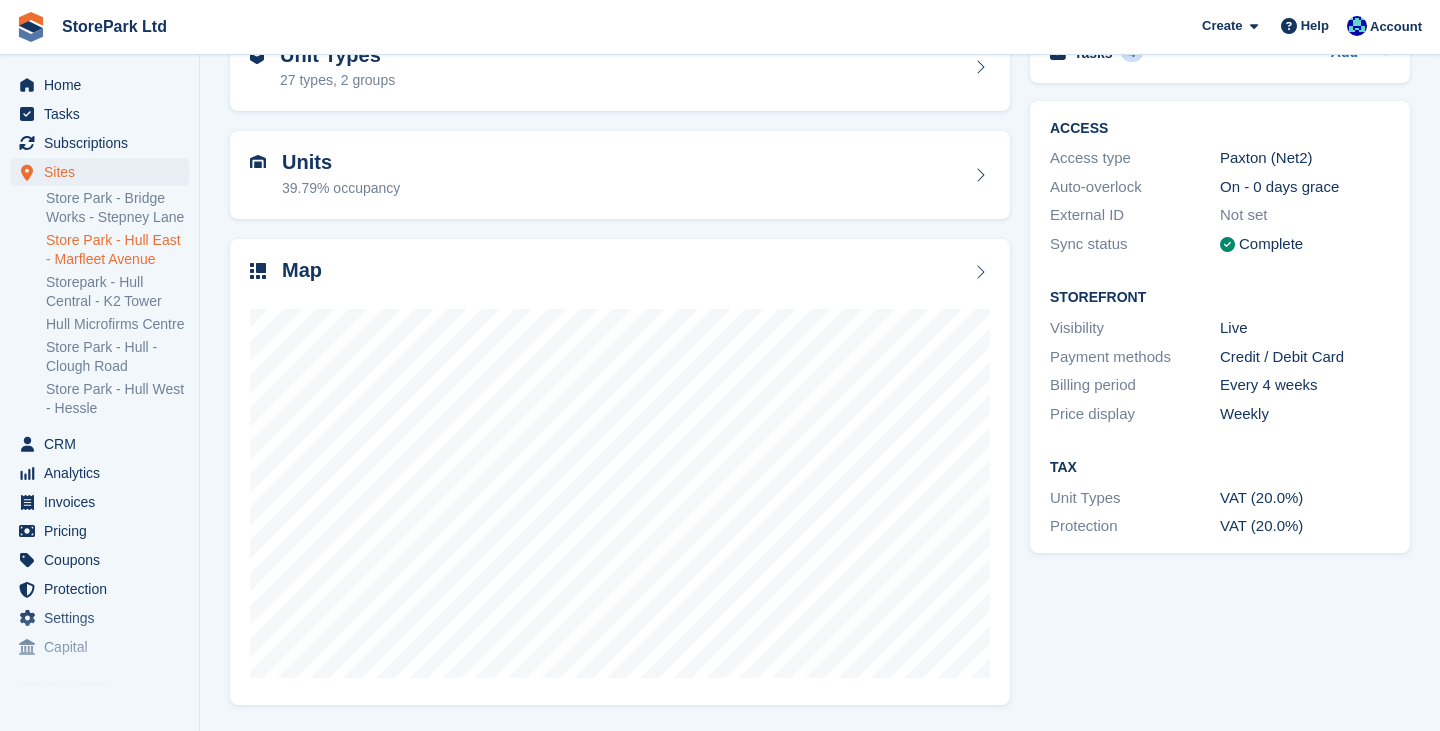 scroll, scrollTop: 121, scrollLeft: 0, axis: vertical 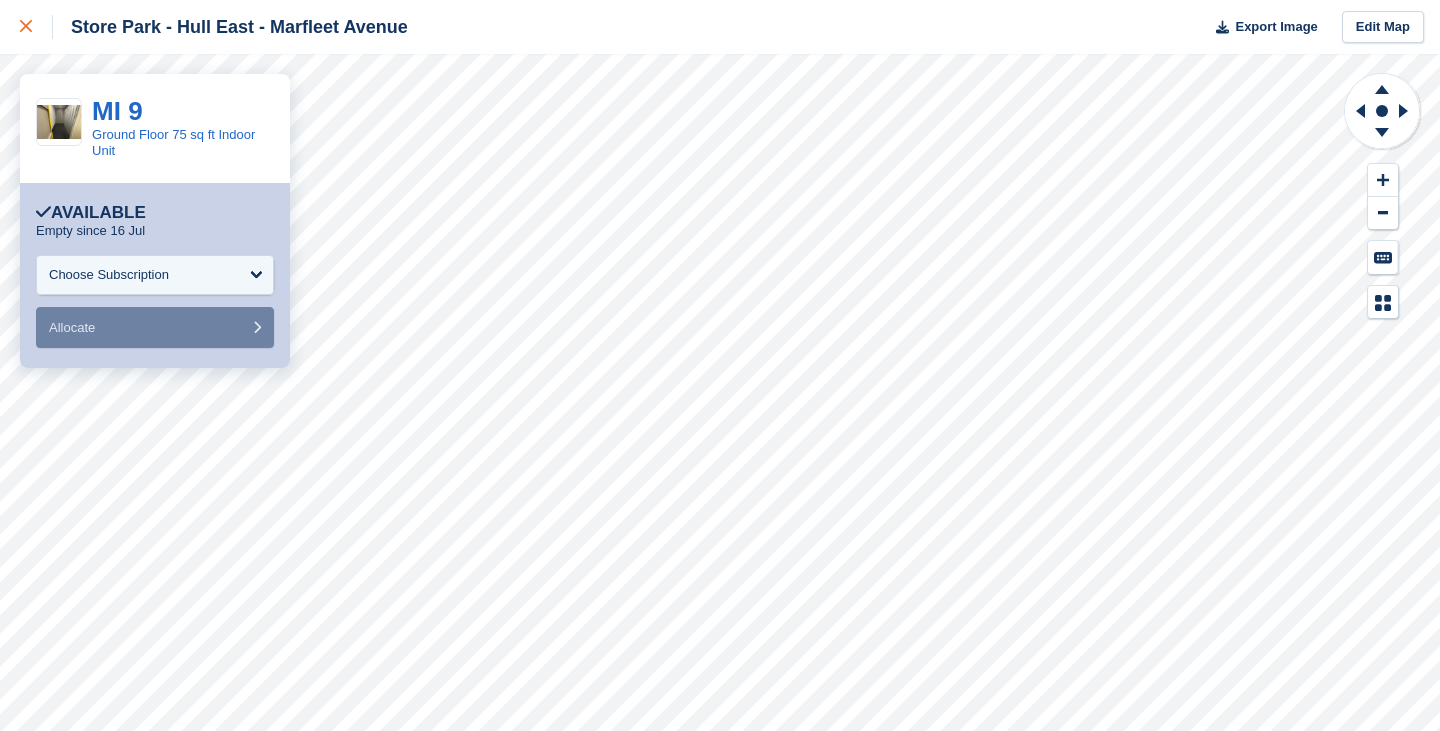 click 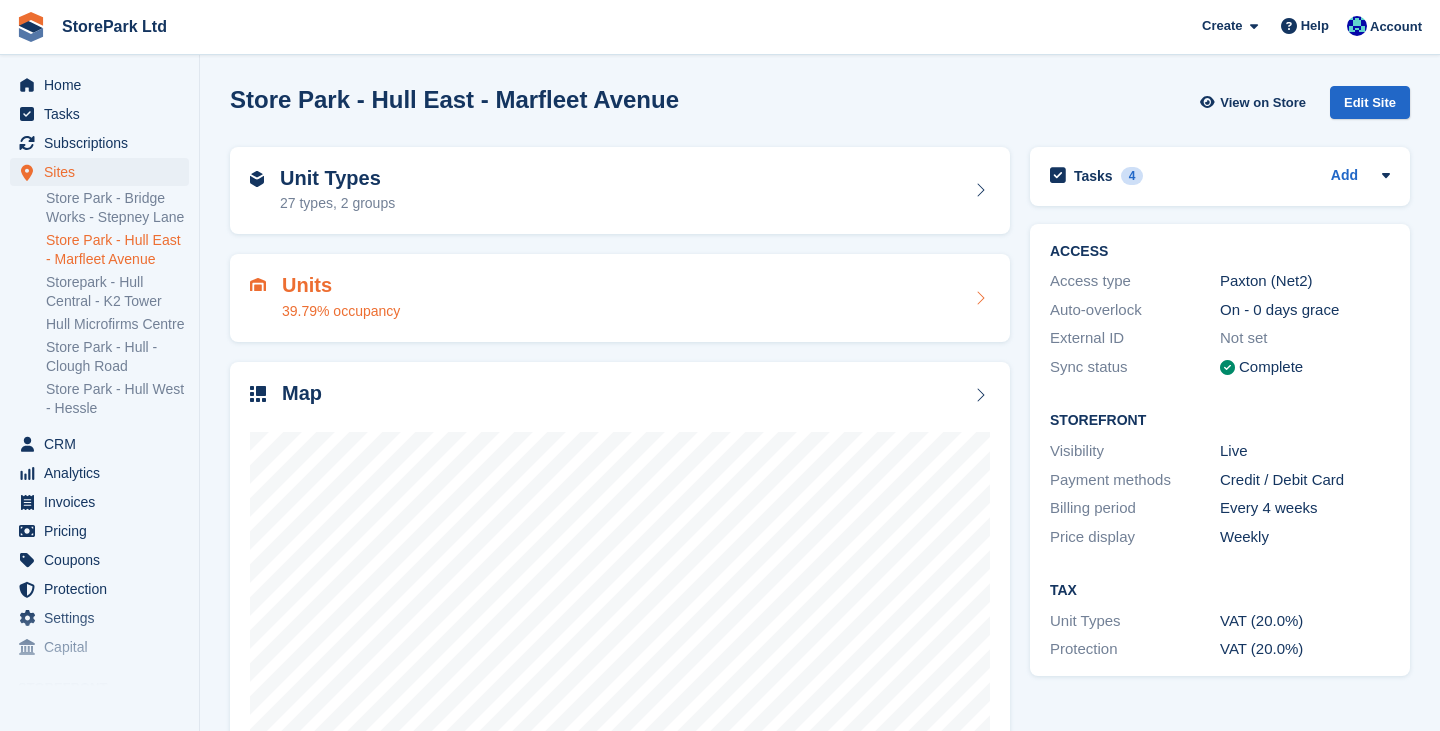 scroll, scrollTop: 0, scrollLeft: 0, axis: both 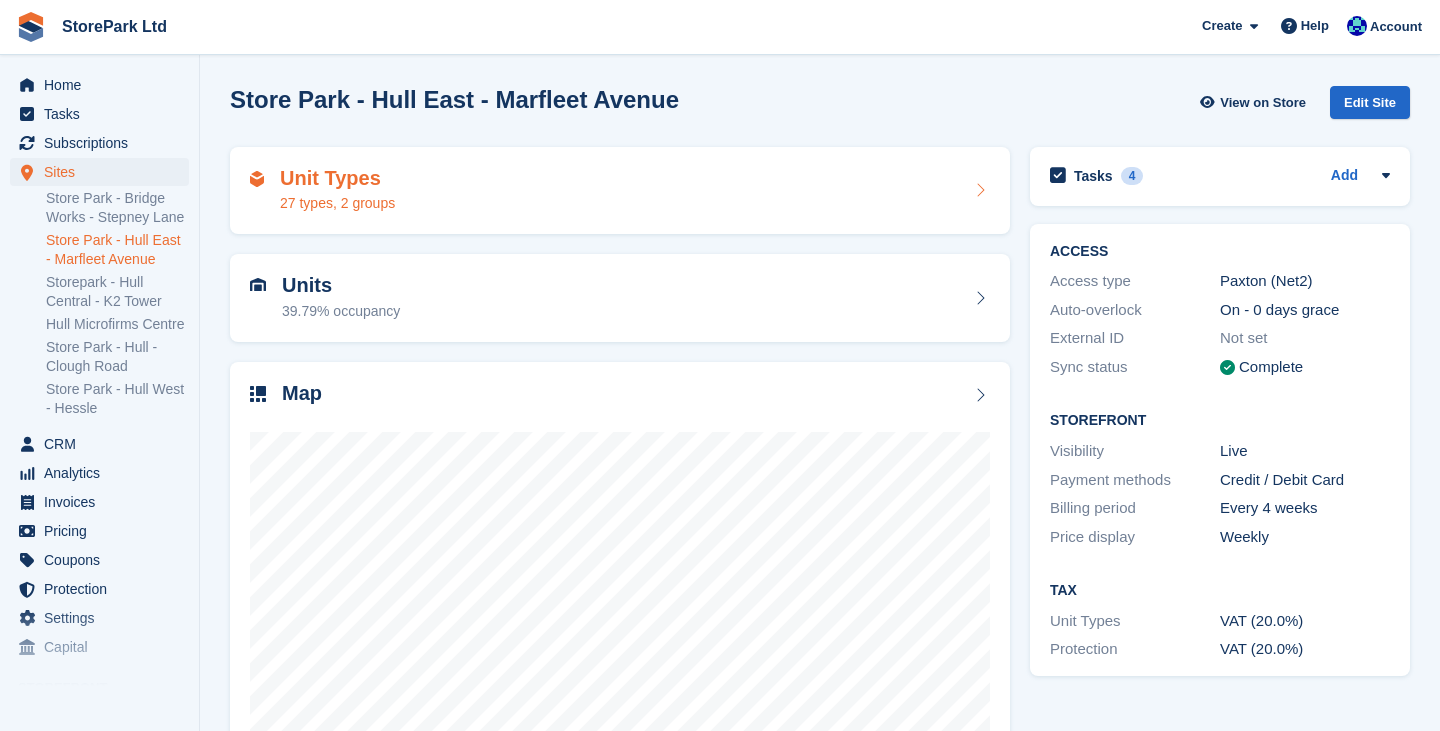 click on "Unit Types
27 types, 2 groups" at bounding box center (620, 191) 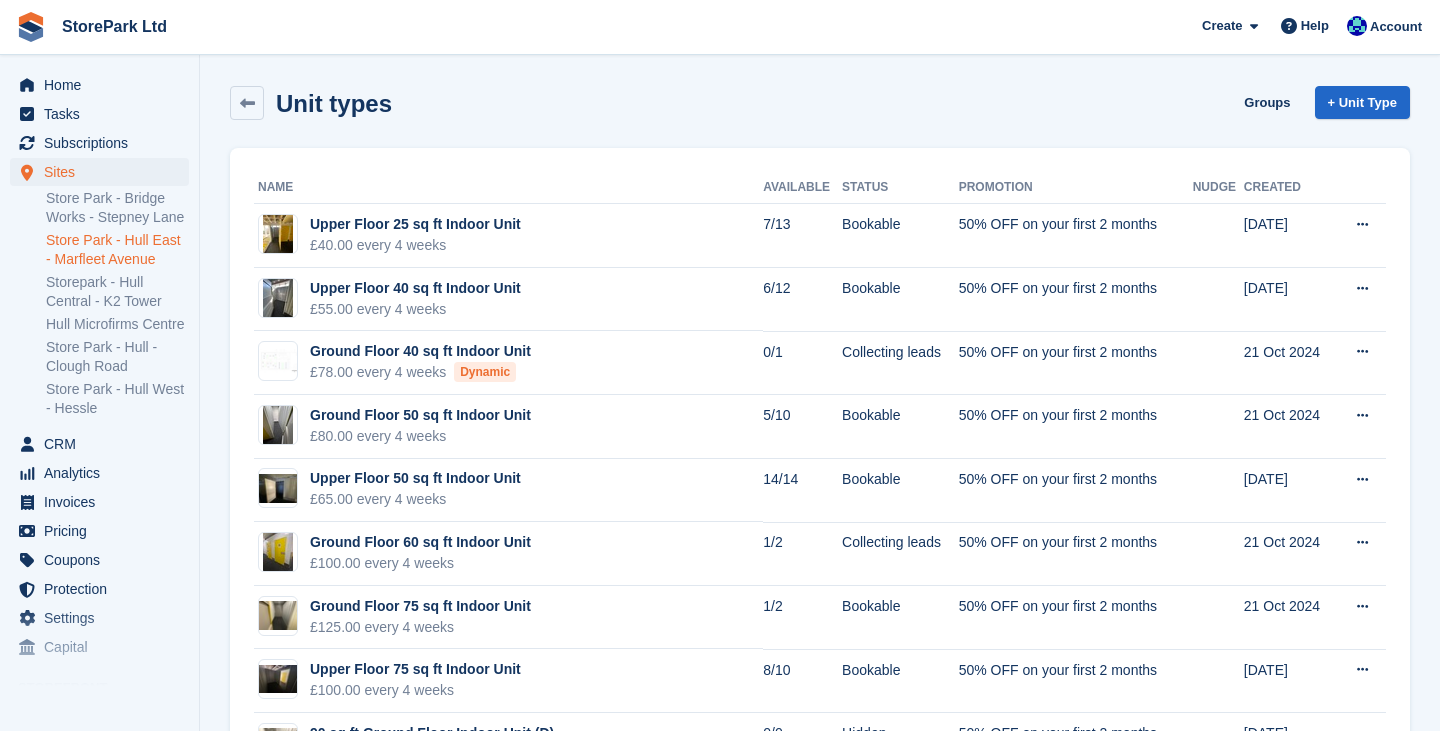scroll, scrollTop: 0, scrollLeft: 0, axis: both 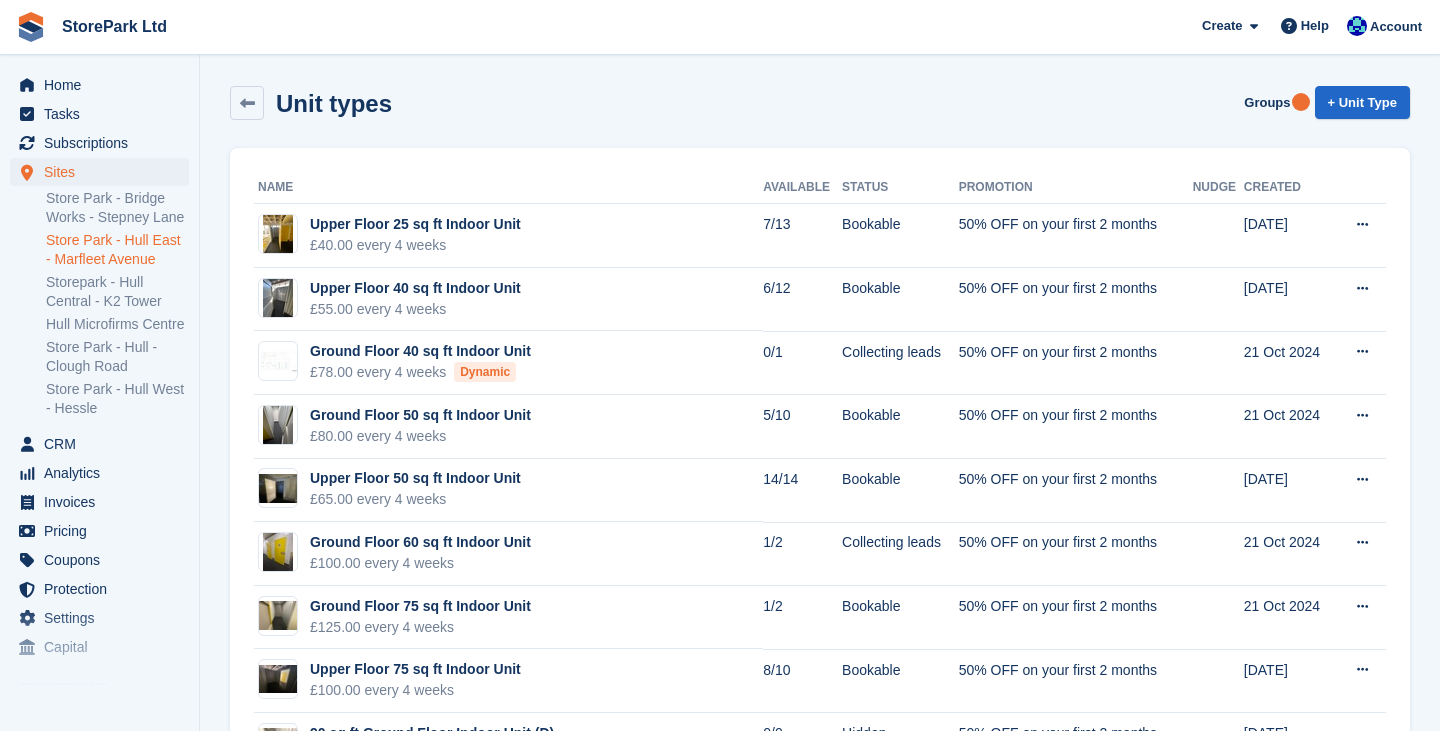 drag, startPoint x: 1433, startPoint y: 233, endPoint x: 1435, endPoint y: 306, distance: 73.02739 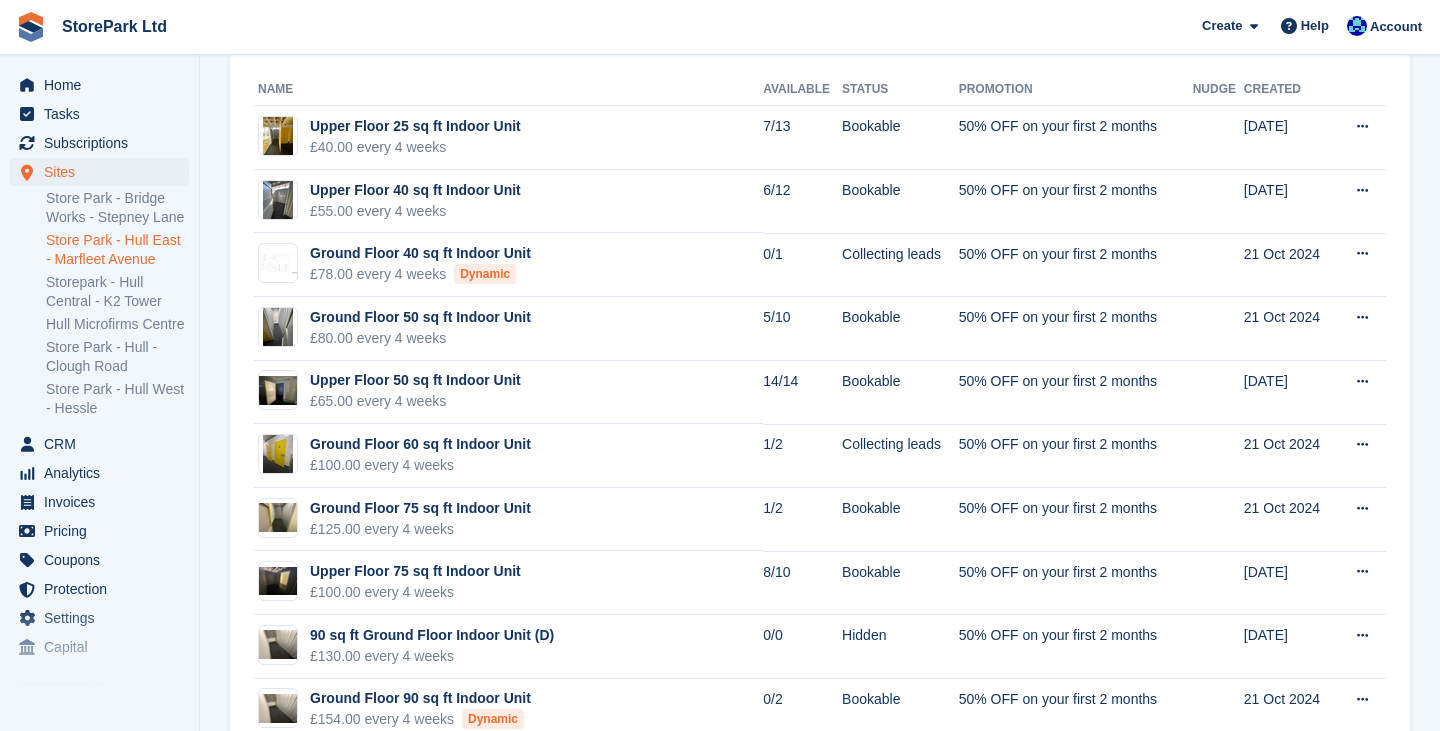 scroll, scrollTop: 127, scrollLeft: 0, axis: vertical 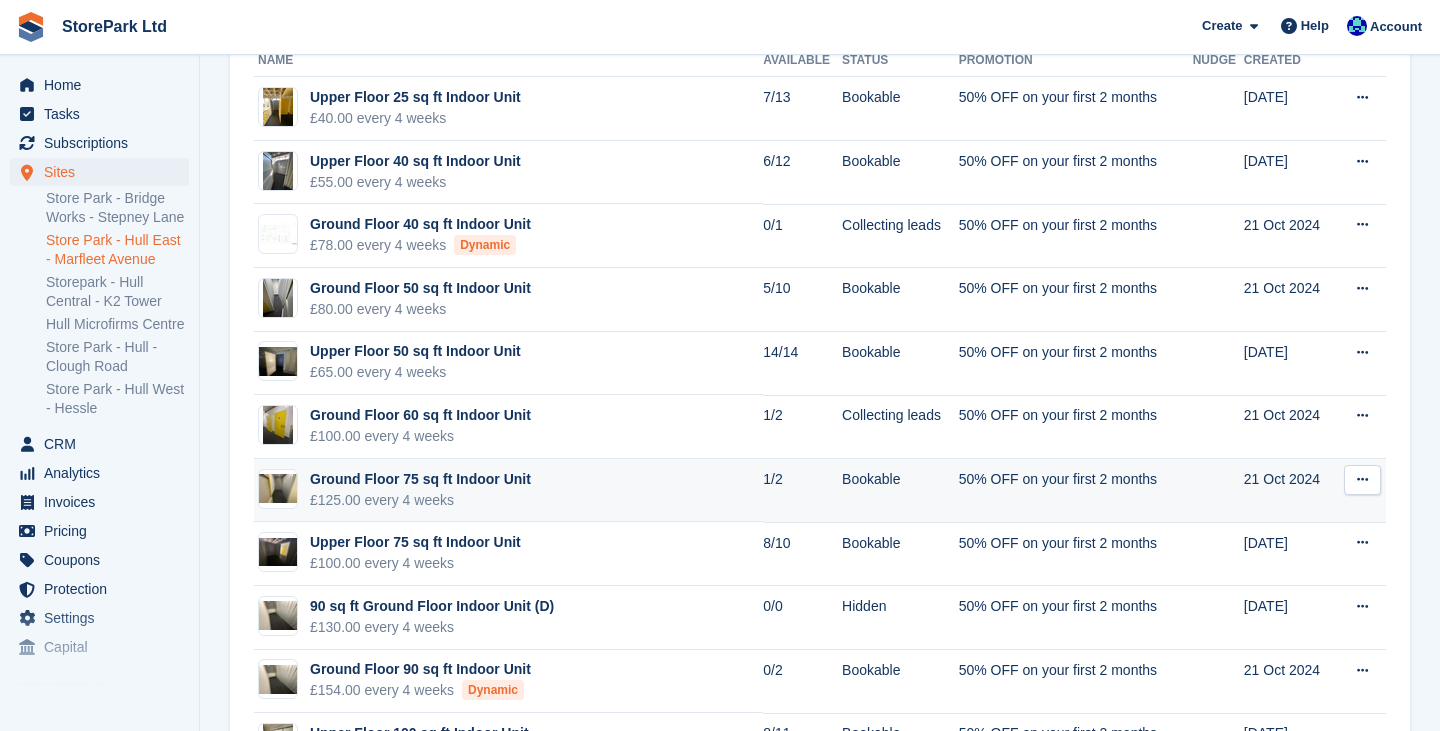 click on "Ground Floor 75 sq ft Indoor Unit
£125.00 every 4 weeks" at bounding box center (508, 491) 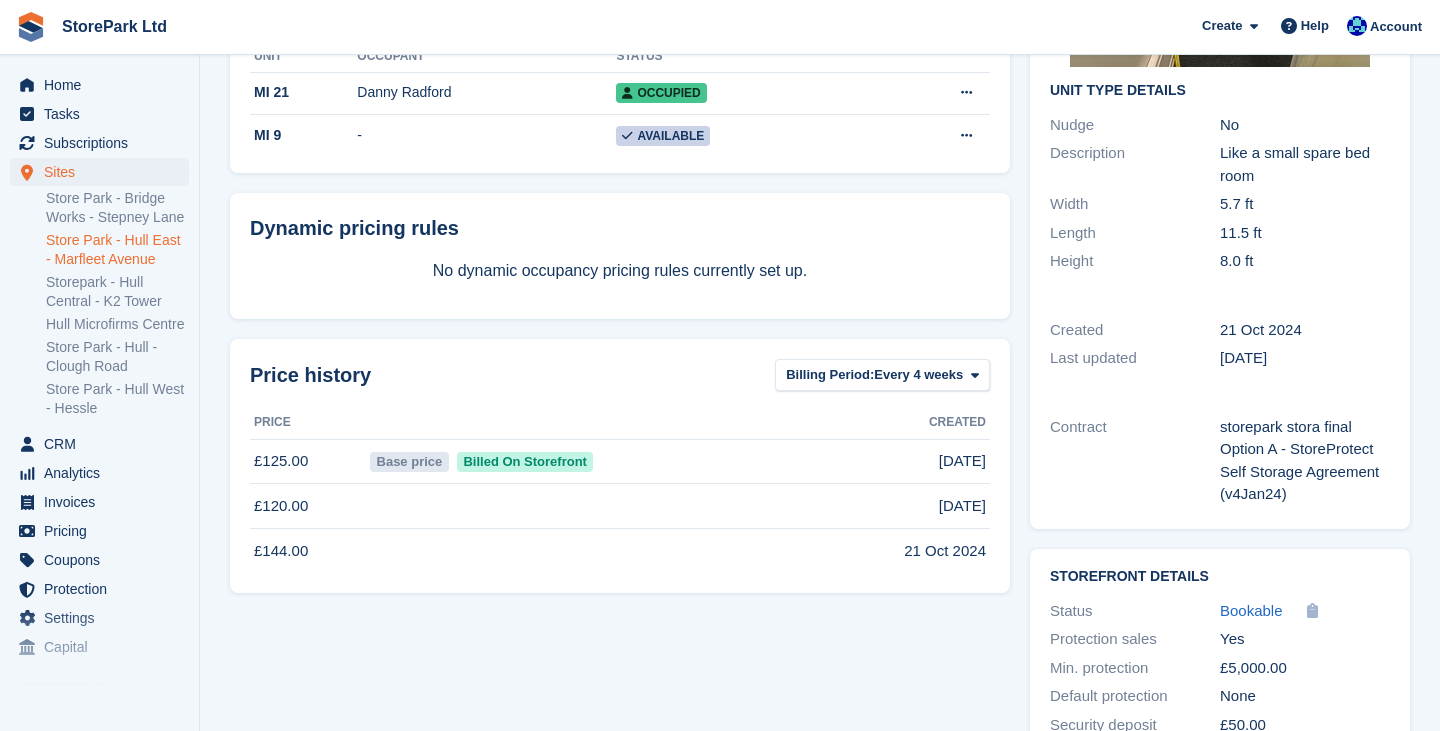 scroll, scrollTop: 331, scrollLeft: 0, axis: vertical 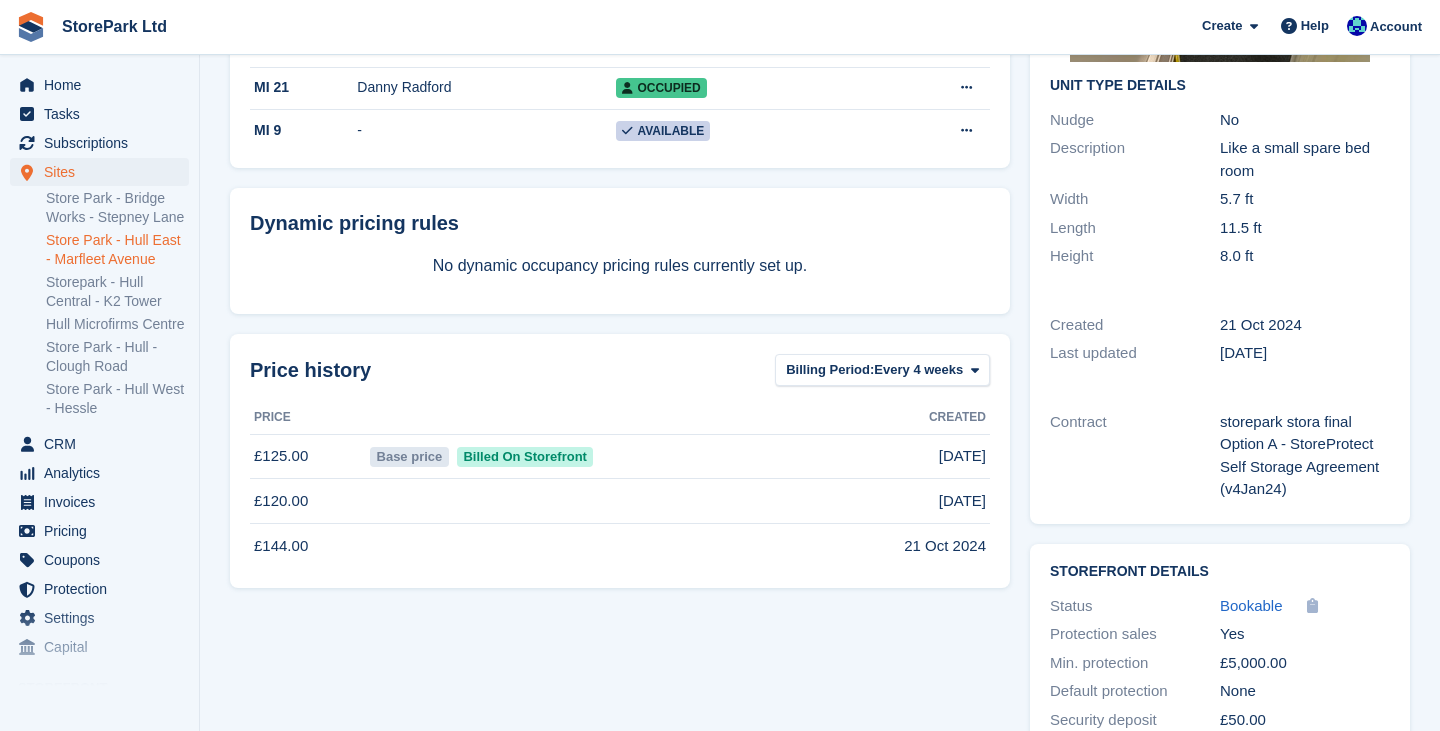 click on "Occupancy
Current percentage of all currently allocated units of this unit type in terms of area. Includes units with occupied, repo or overlocked status.
50%
1/2 units available
Storefront price
The price any visitor to your Storefront will be asked to pay. This will automatically update if any Dynamic Occupancy Pricing rules are met.
£125.00
Every 4 weeks
Units
Add Units
Unit
Occupant
Status
MI 21
Danny Radford
Occupied" at bounding box center (620, 310) 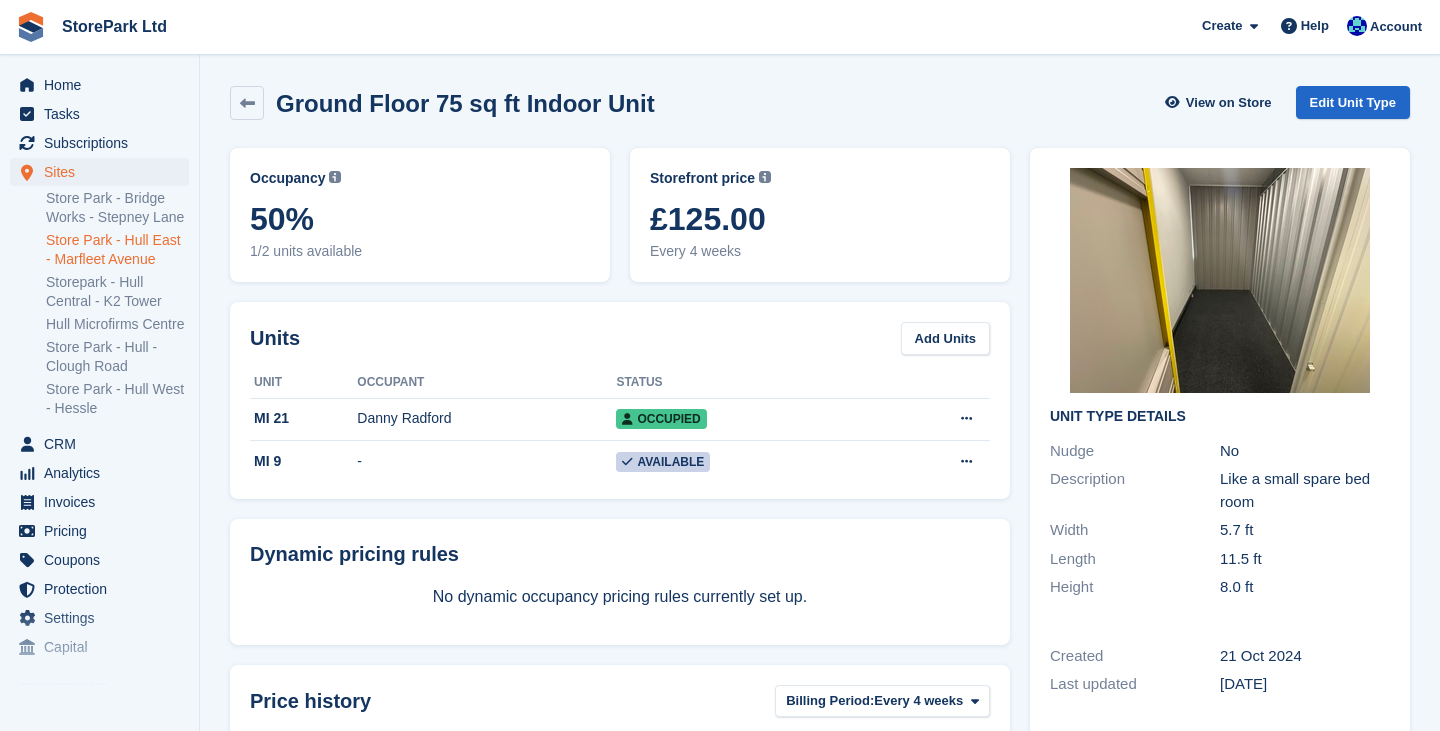 scroll, scrollTop: 0, scrollLeft: 0, axis: both 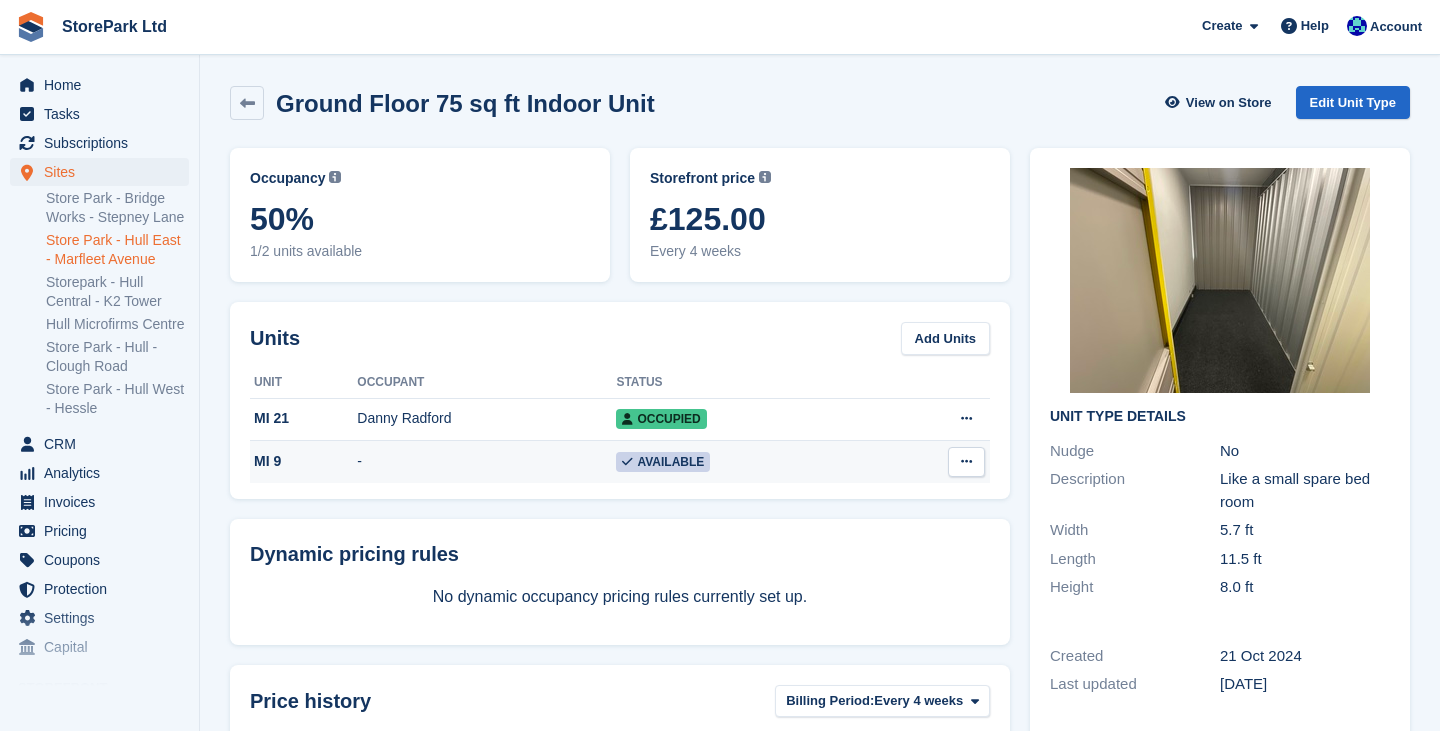 click on "-" at bounding box center [486, 462] 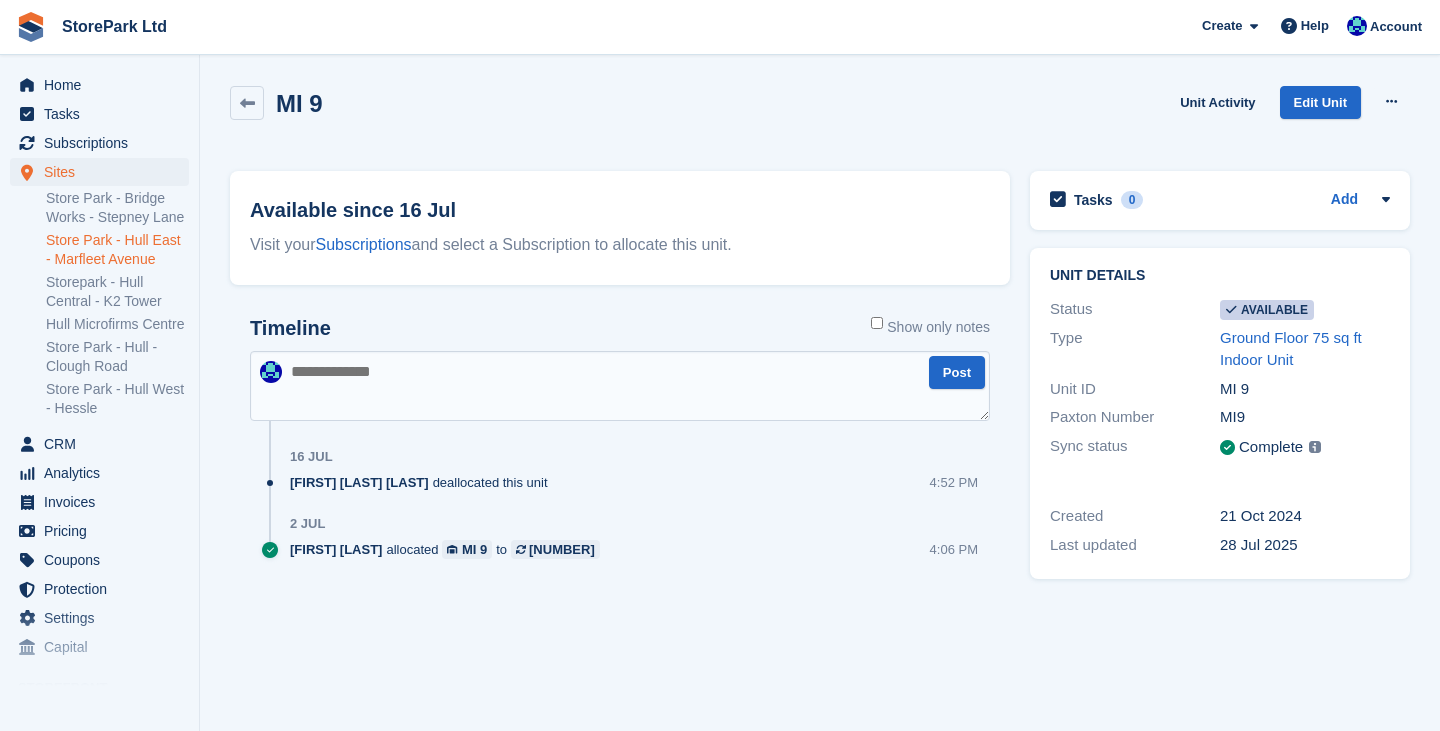scroll, scrollTop: 0, scrollLeft: 0, axis: both 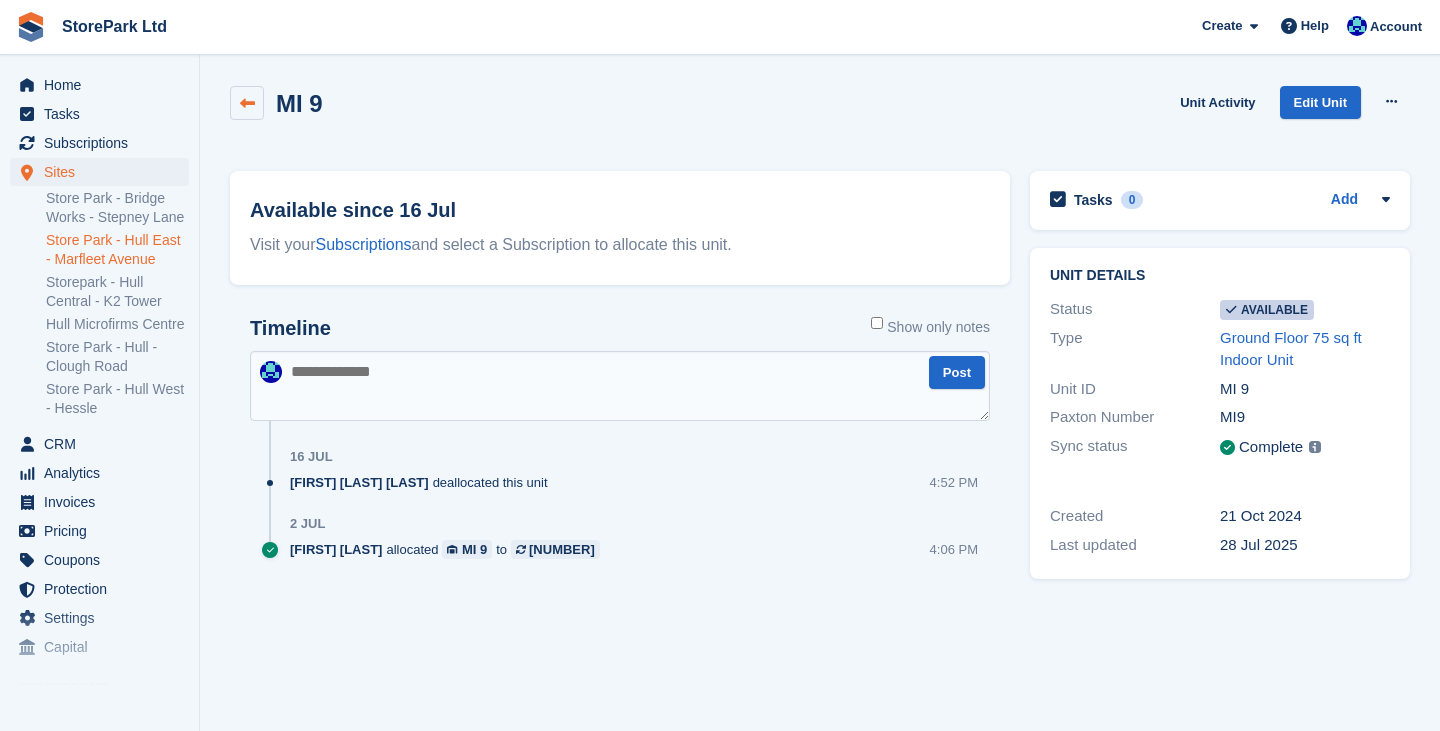 click at bounding box center [247, 103] 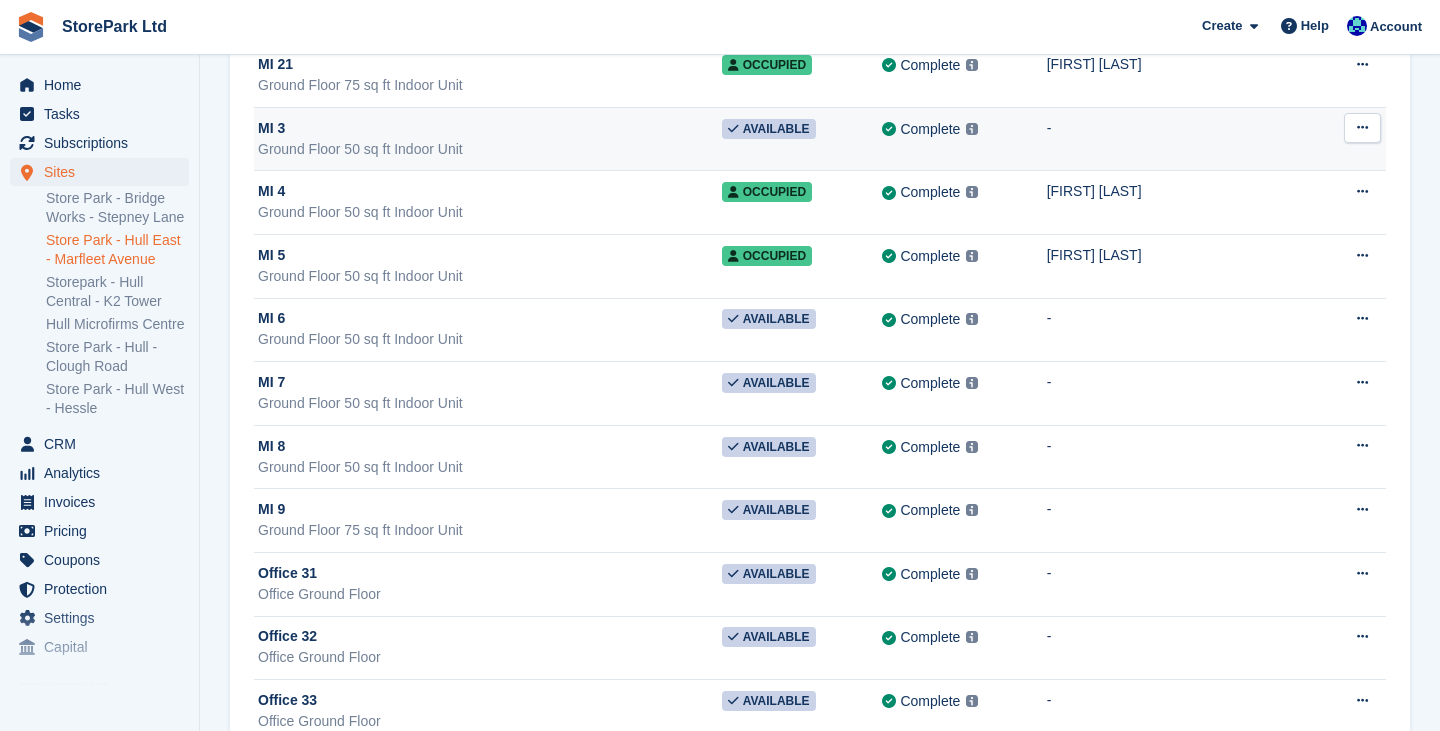 scroll, scrollTop: 7665, scrollLeft: 0, axis: vertical 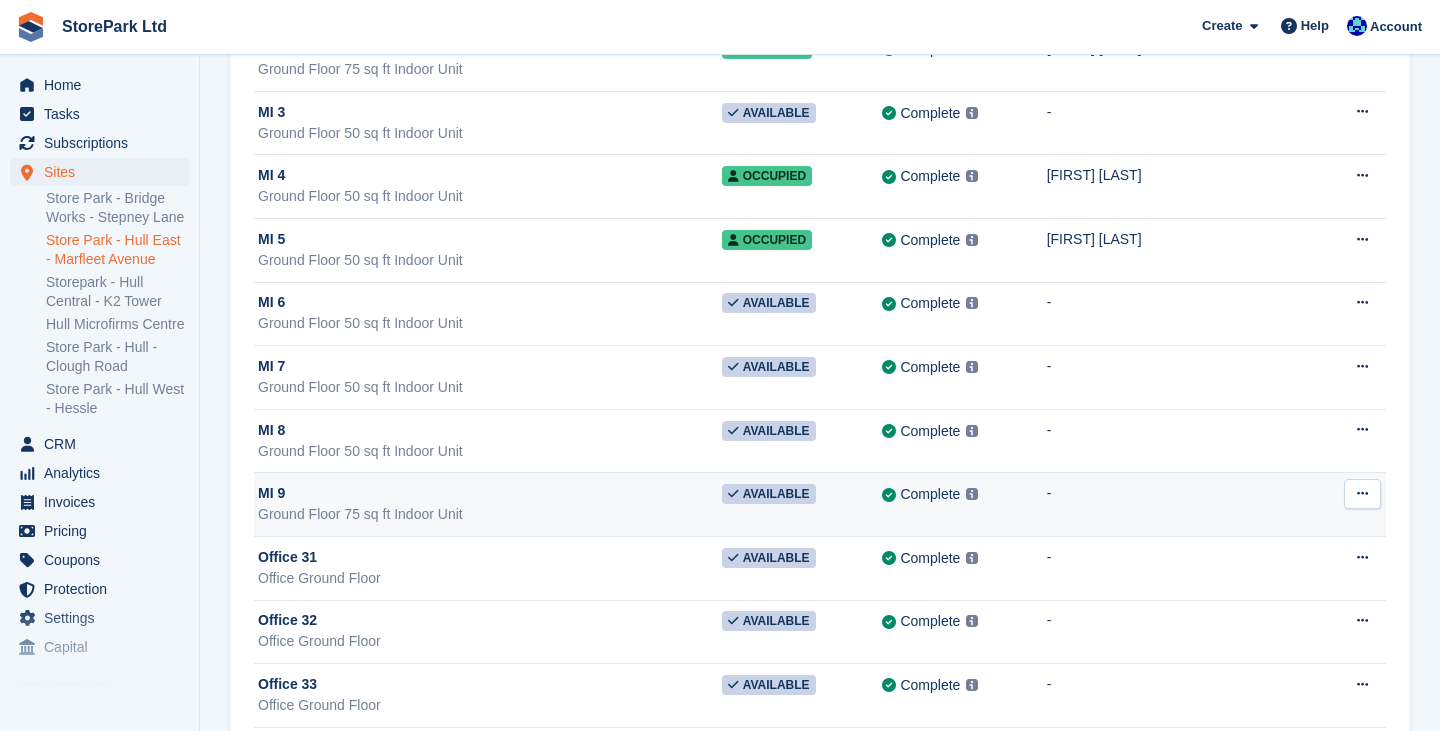 click on "MI 9" at bounding box center (490, 493) 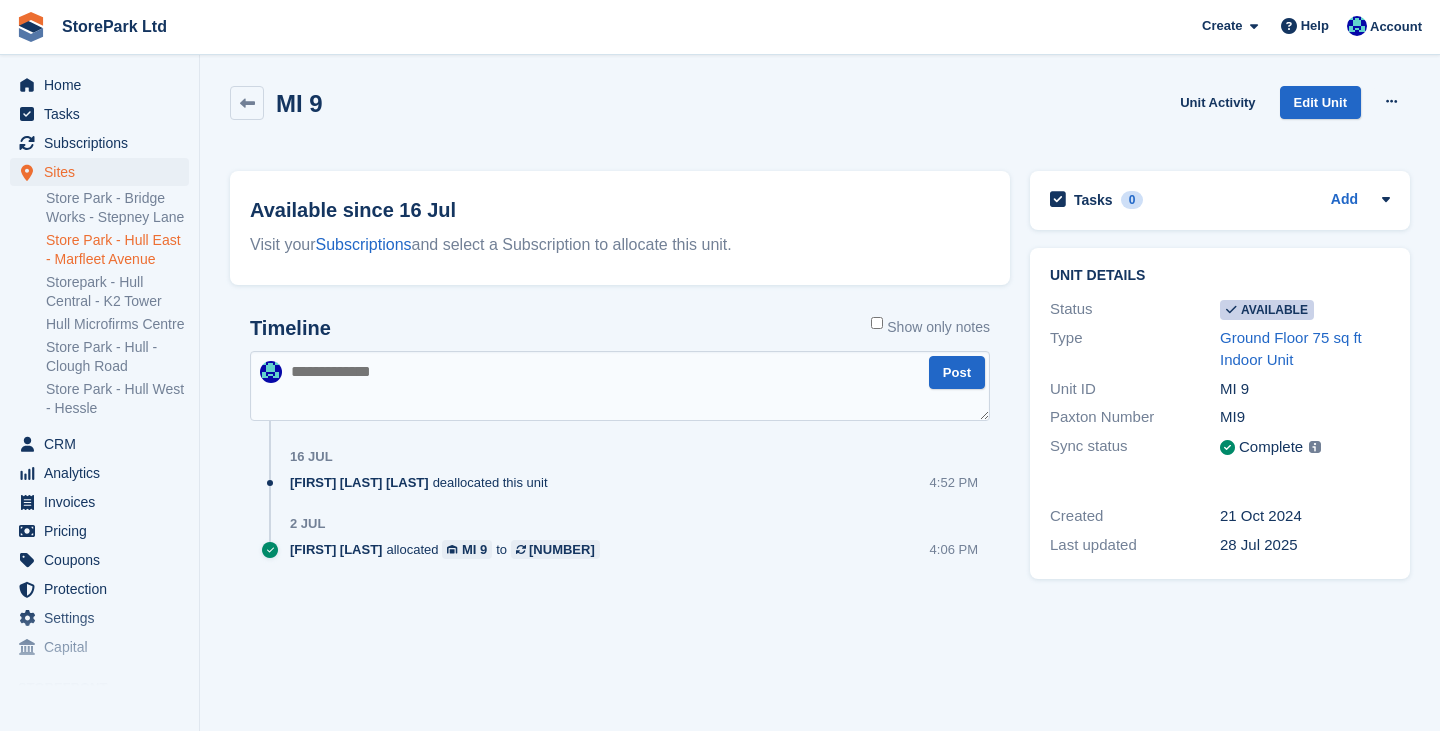 scroll, scrollTop: 0, scrollLeft: 0, axis: both 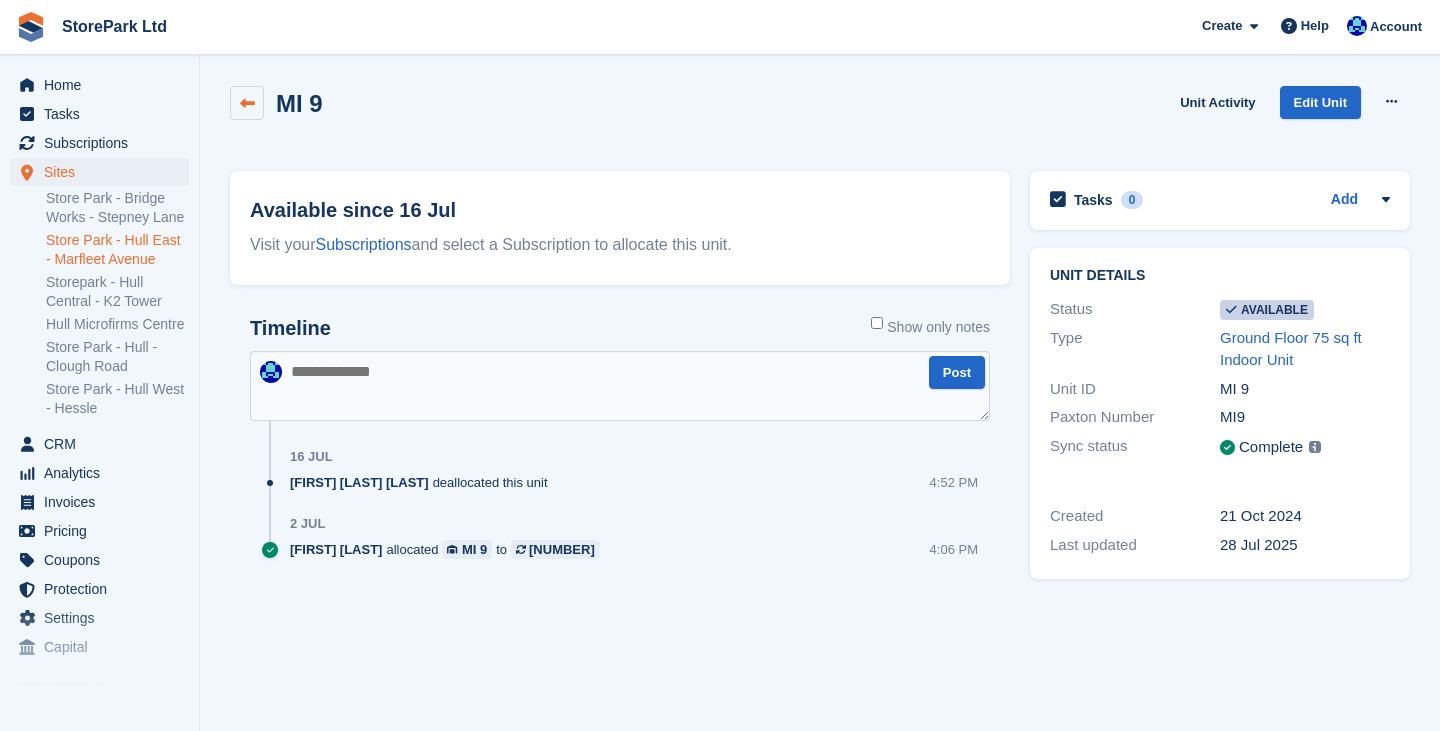 click at bounding box center [247, 103] 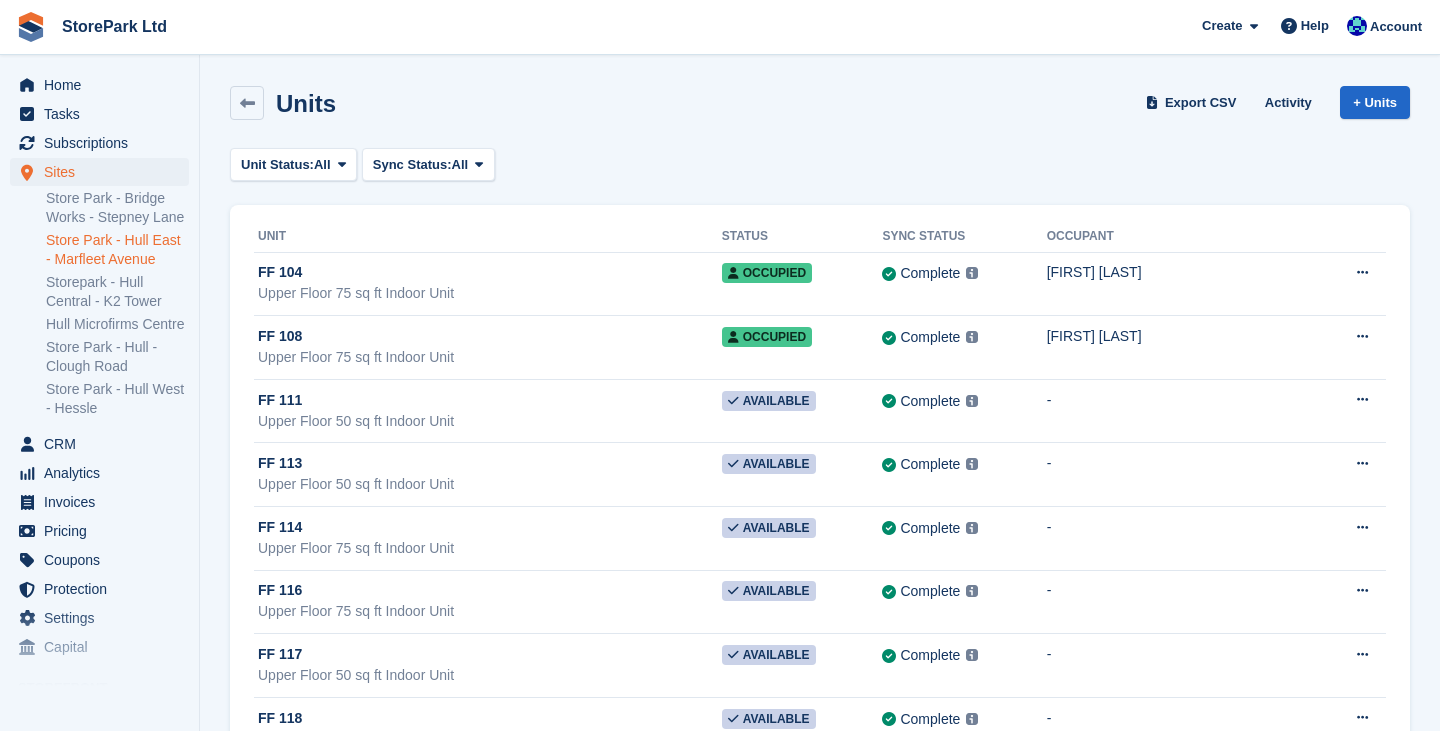 click on "Sites" at bounding box center (104, 172) 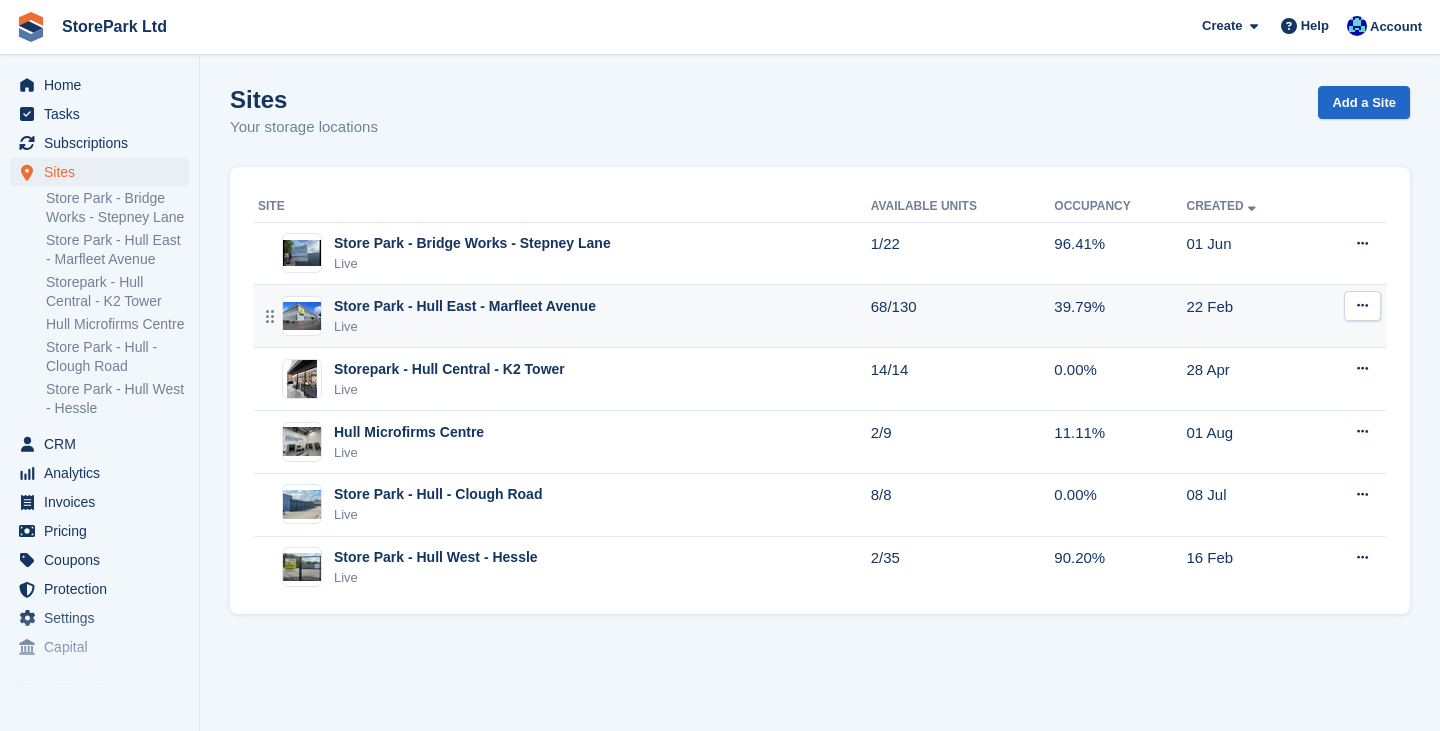 click on "Store Park - Hull East - Marfleet Avenue" at bounding box center (465, 306) 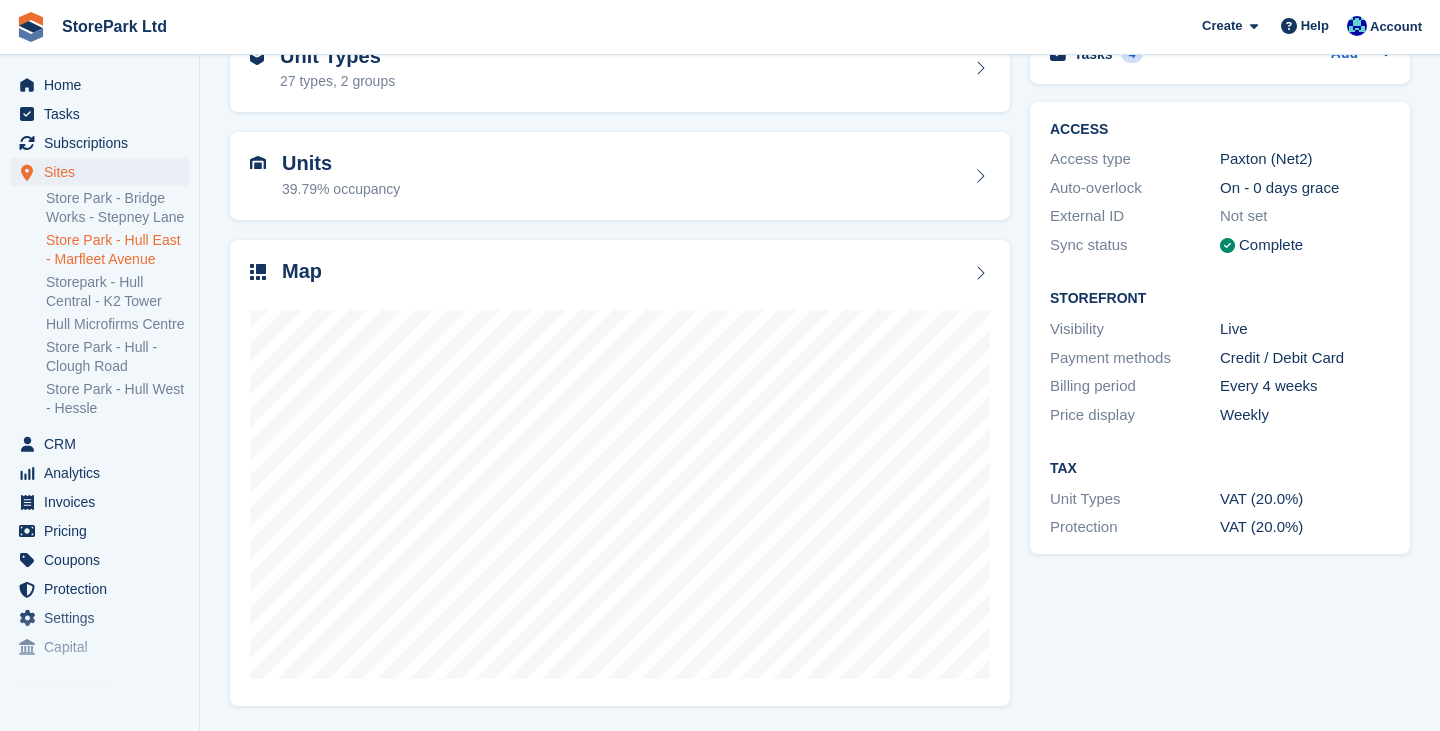scroll, scrollTop: 121, scrollLeft: 0, axis: vertical 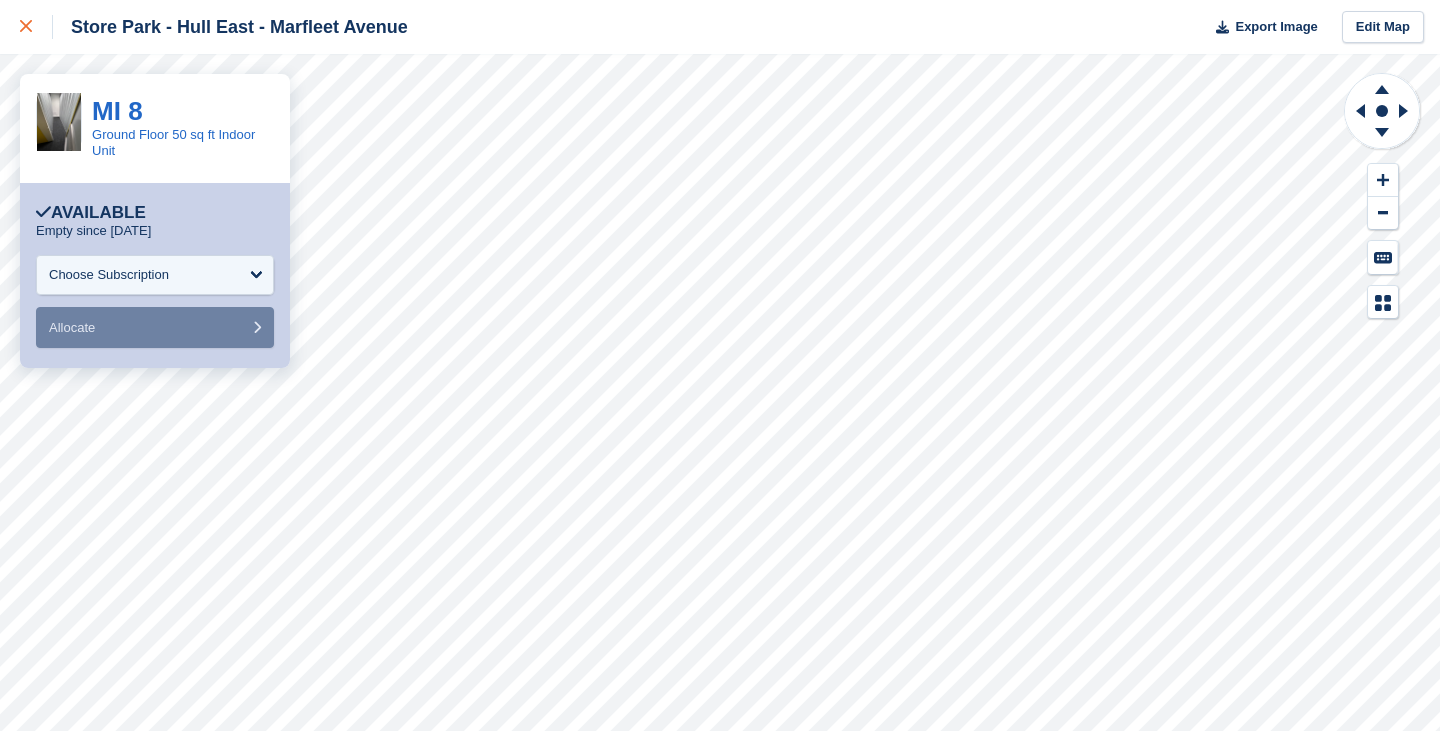 click at bounding box center [36, 27] 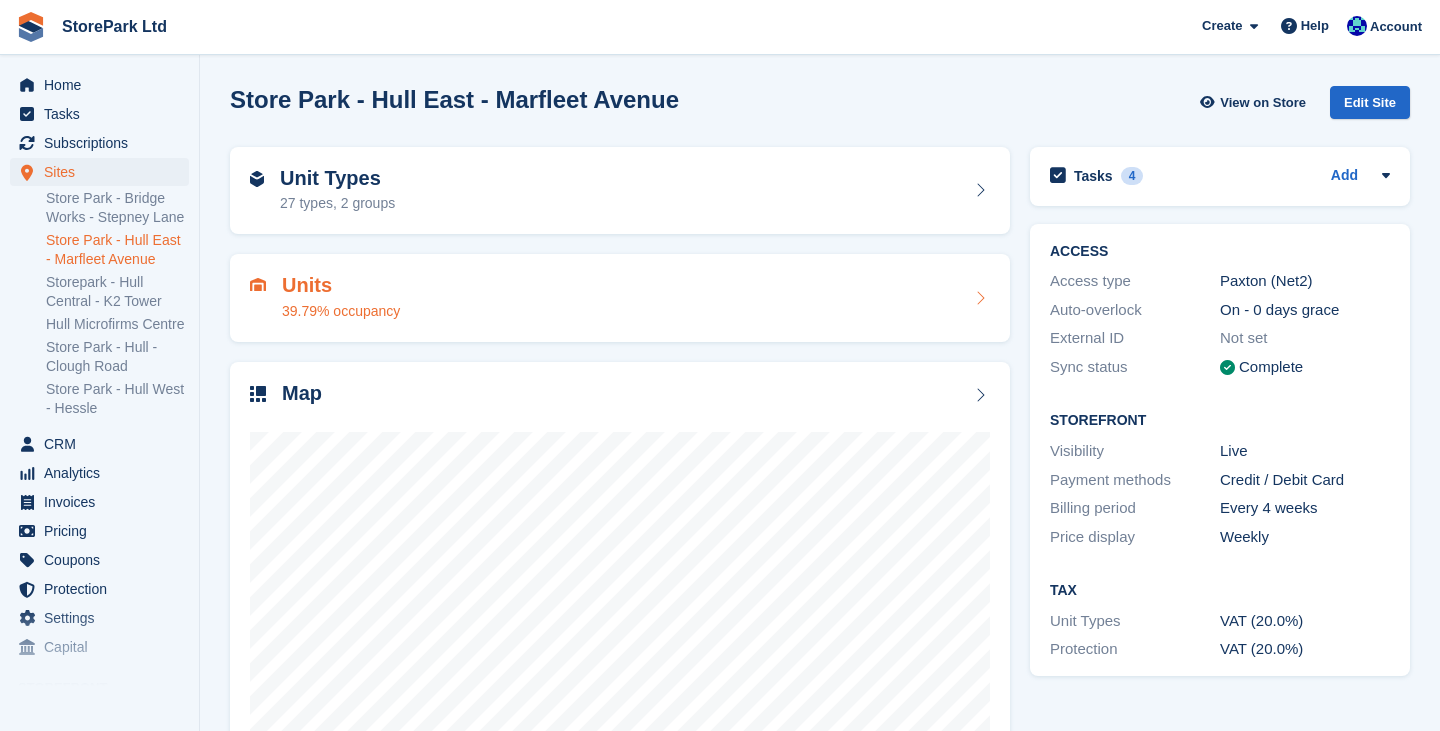 scroll, scrollTop: 0, scrollLeft: 0, axis: both 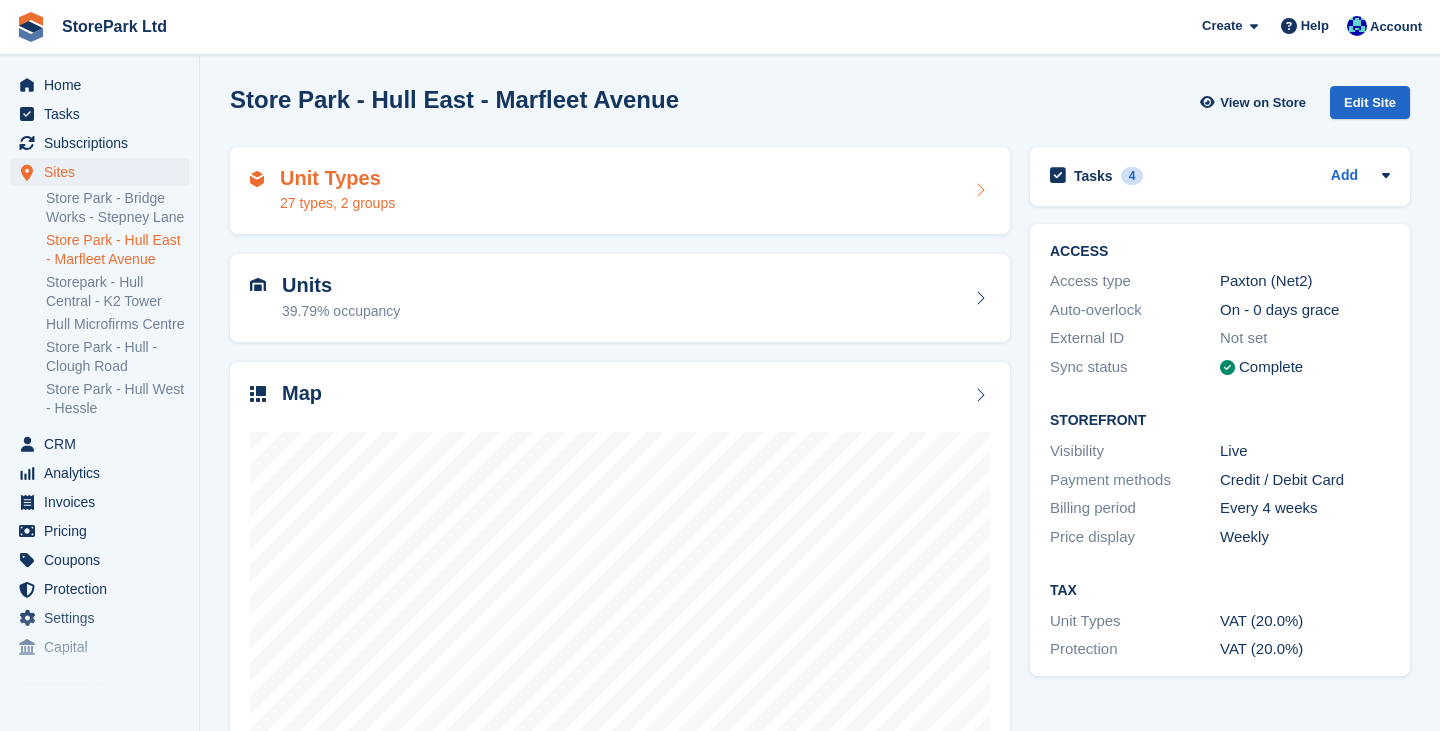 click on "Unit Types
27 types, 2 groups" at bounding box center [620, 191] 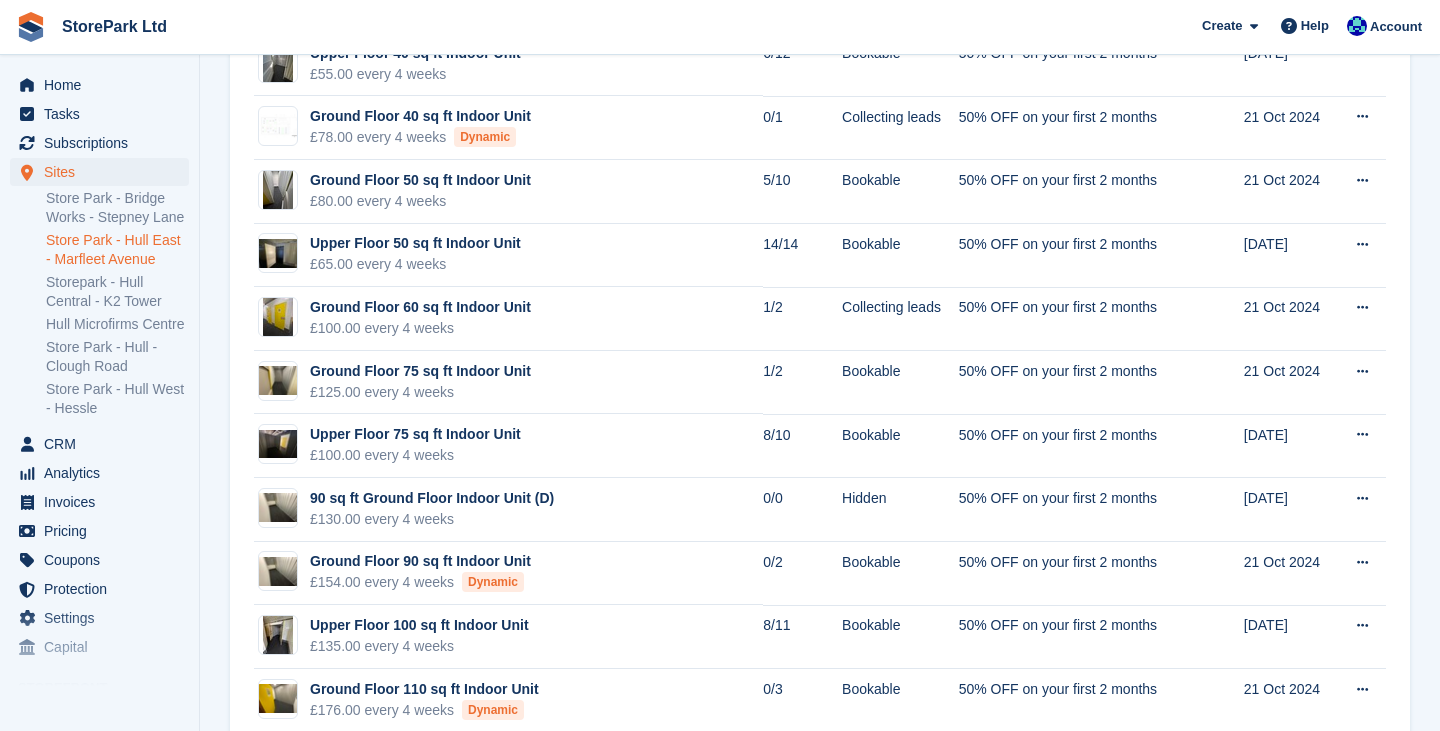 scroll, scrollTop: 238, scrollLeft: 0, axis: vertical 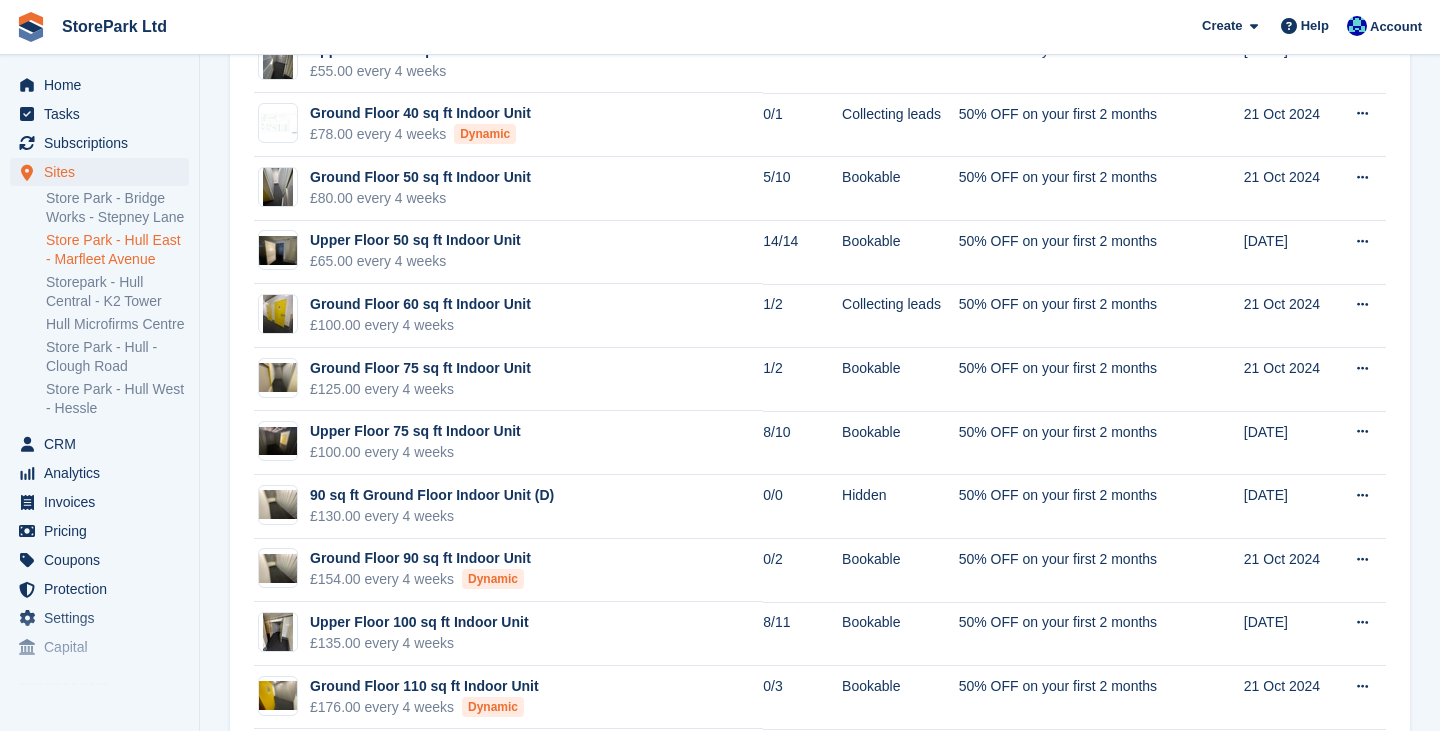 drag, startPoint x: 1433, startPoint y: 238, endPoint x: 1434, endPoint y: 118, distance: 120.004166 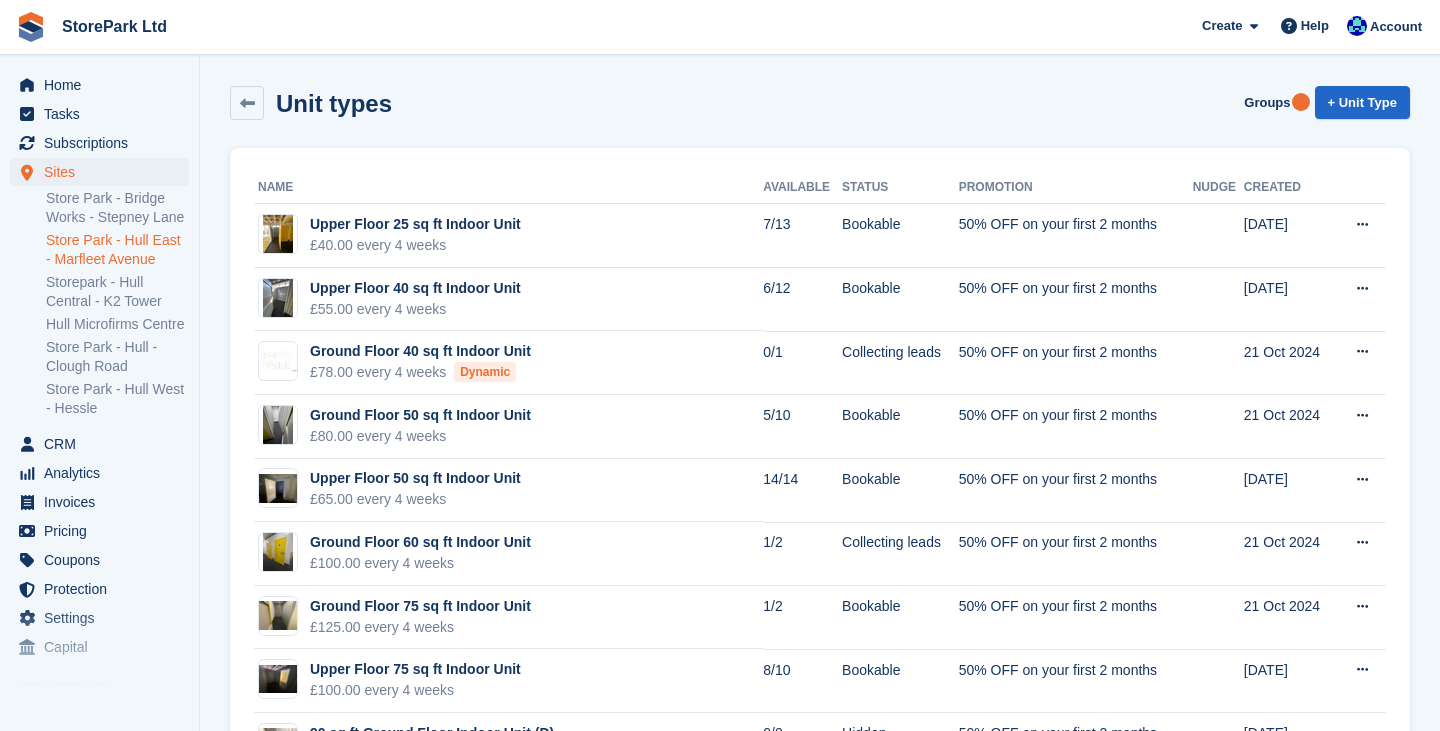 scroll, scrollTop: 0, scrollLeft: 0, axis: both 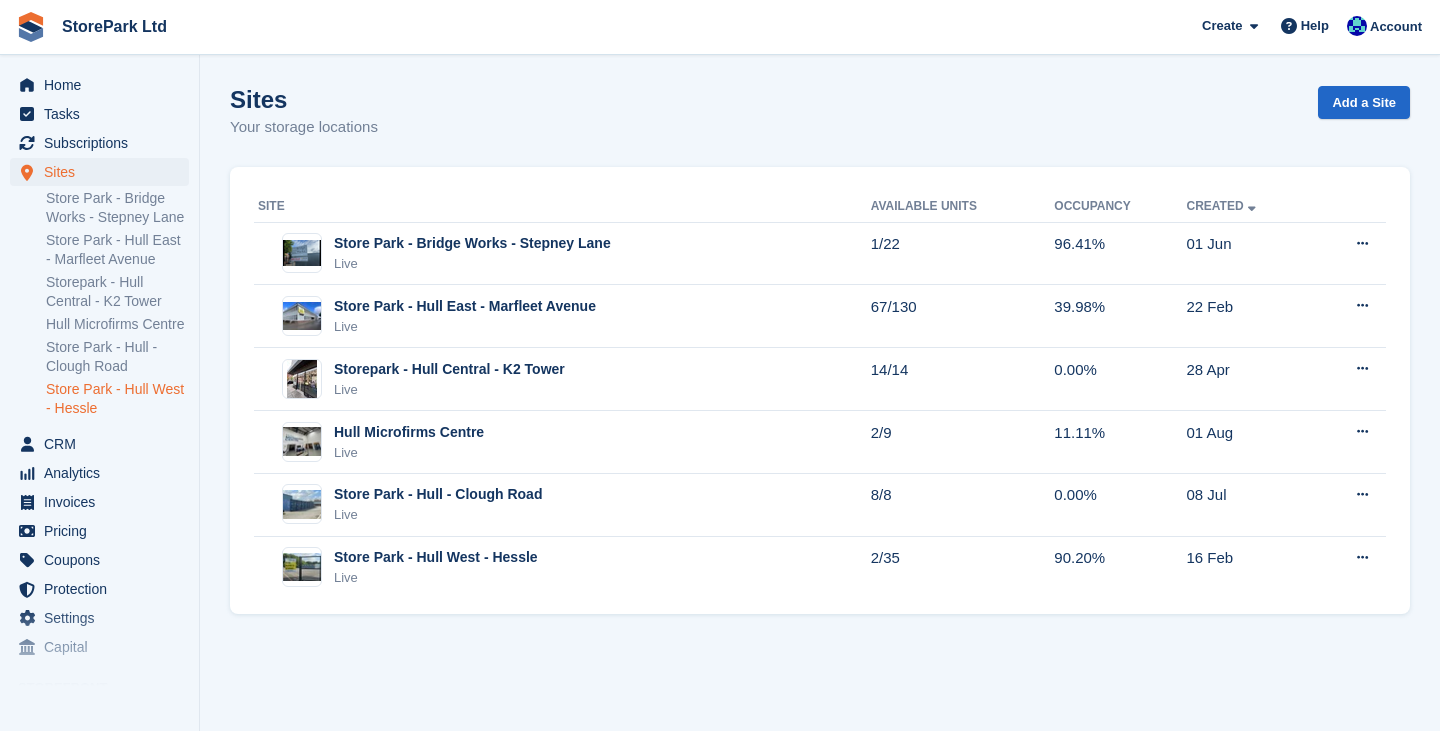 click on "Store Park - Hull West - Hessle" at bounding box center [117, 399] 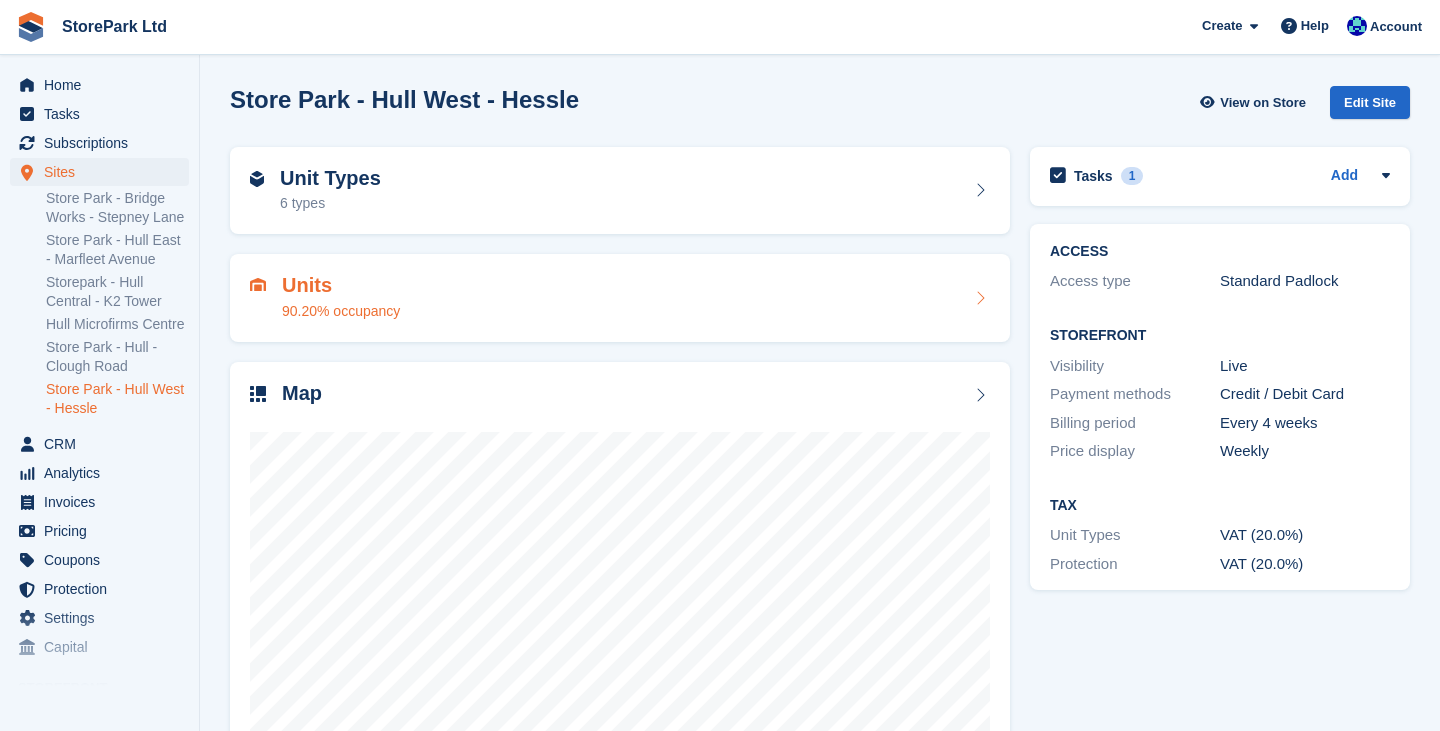 scroll, scrollTop: 0, scrollLeft: 0, axis: both 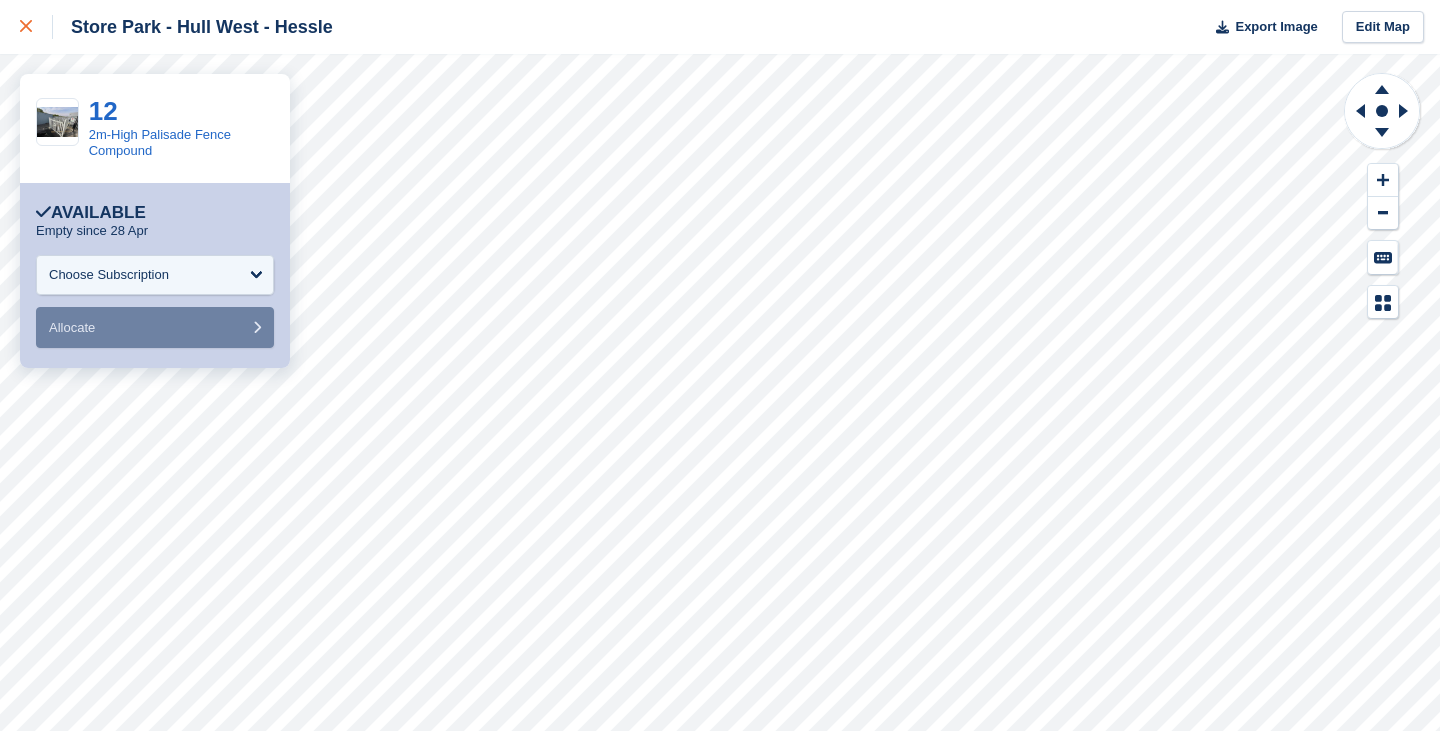 click at bounding box center (36, 27) 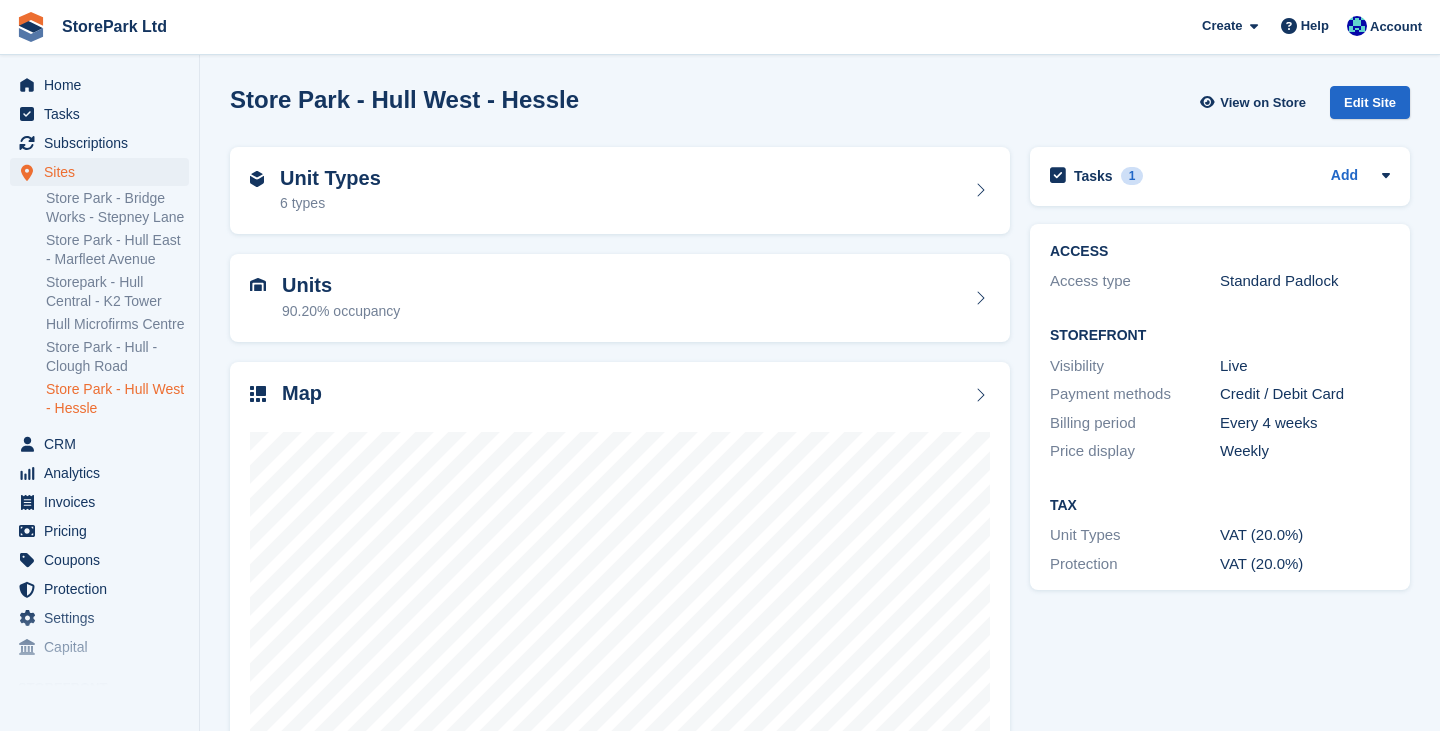 scroll, scrollTop: 0, scrollLeft: 0, axis: both 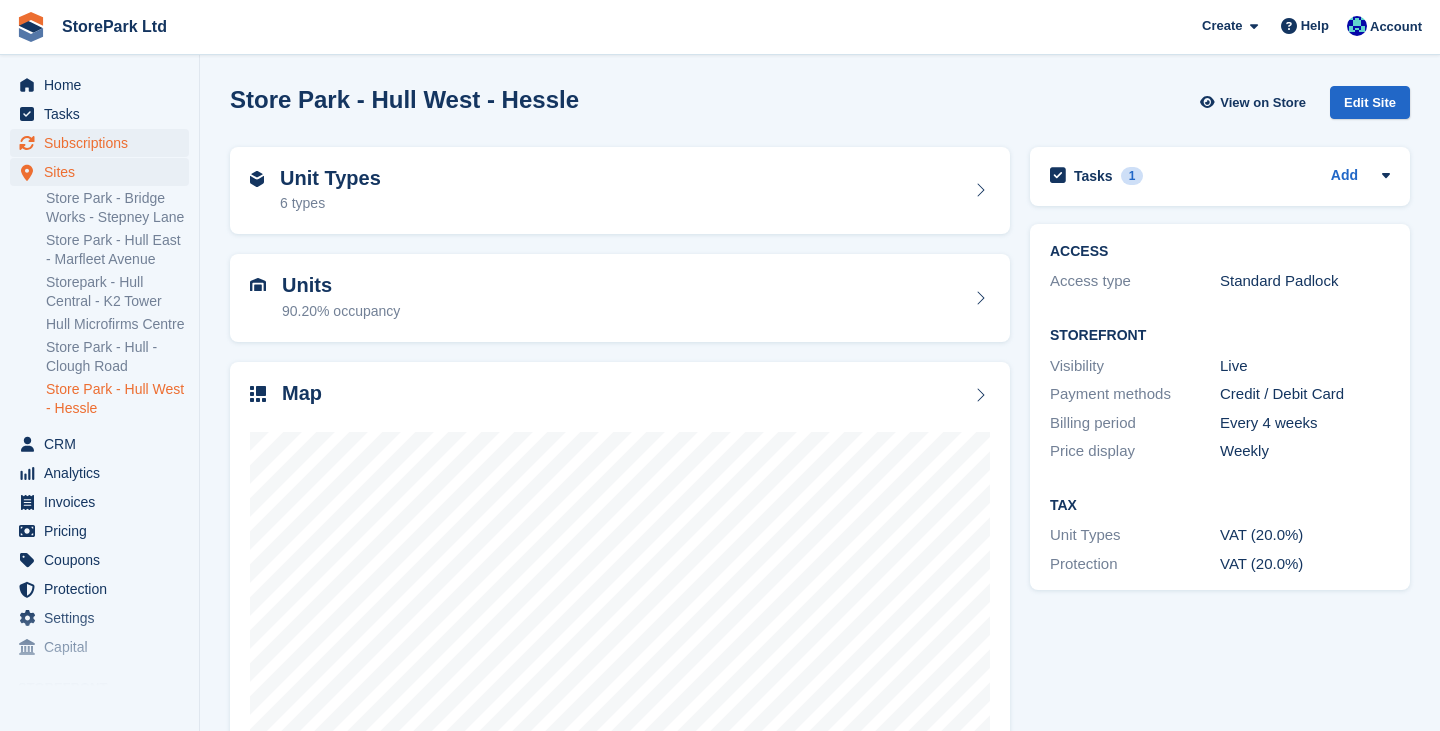 click on "Subscriptions" at bounding box center (104, 143) 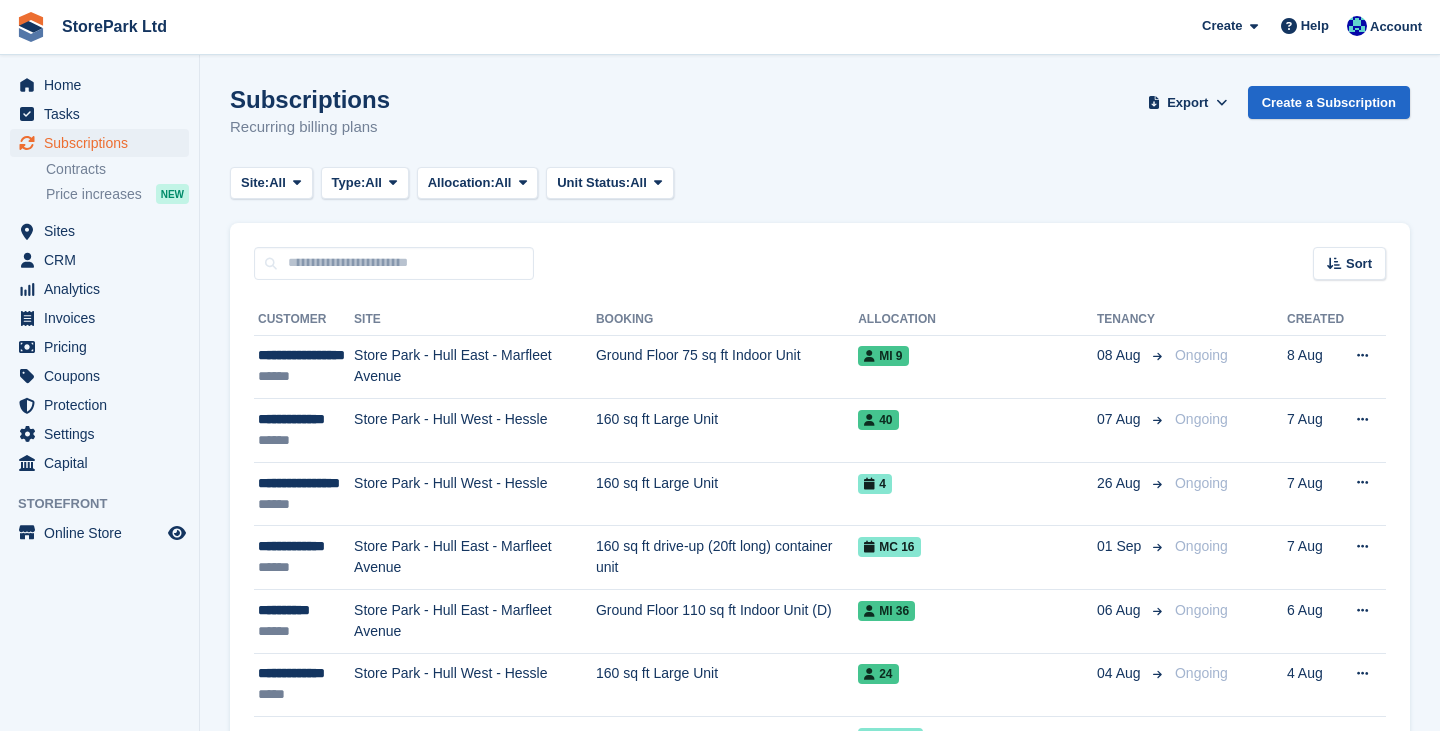 scroll, scrollTop: 0, scrollLeft: 0, axis: both 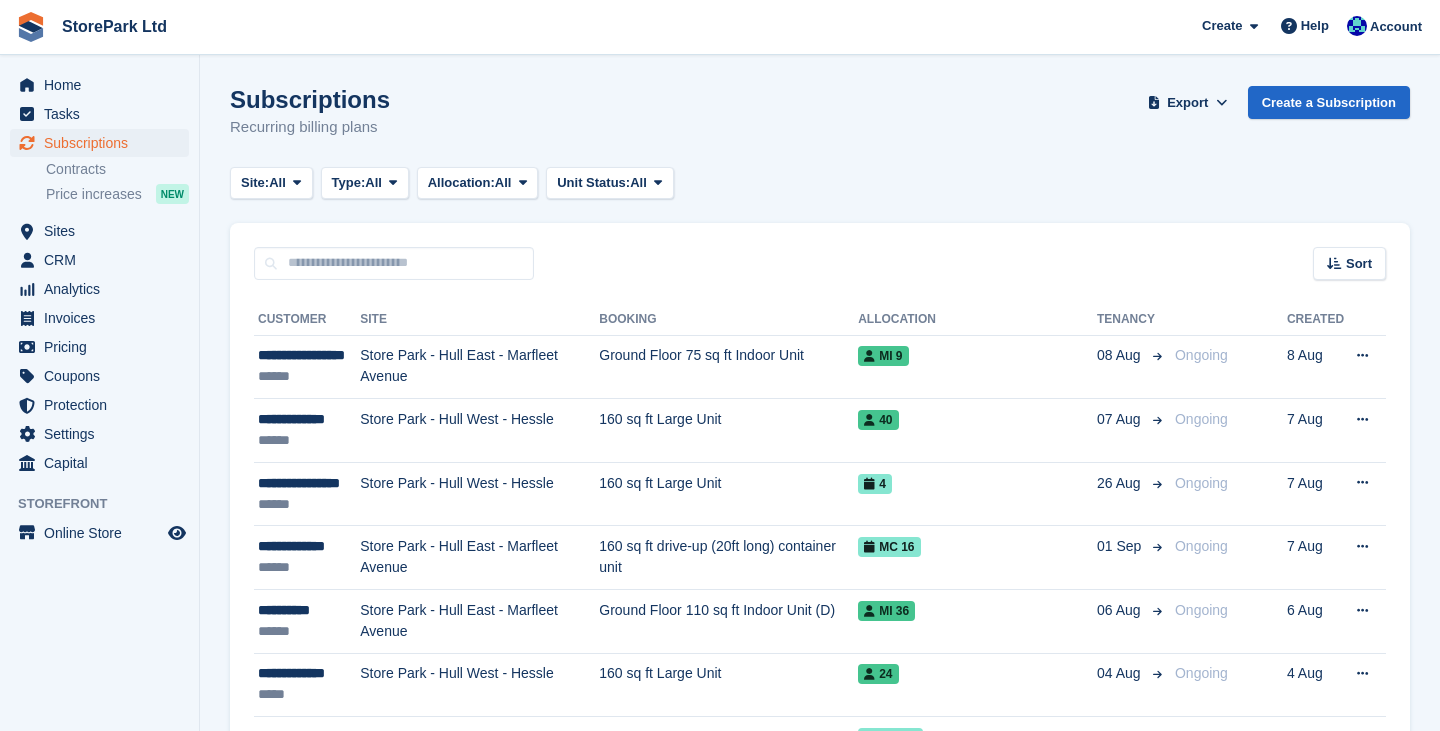 click at bounding box center [297, 182] 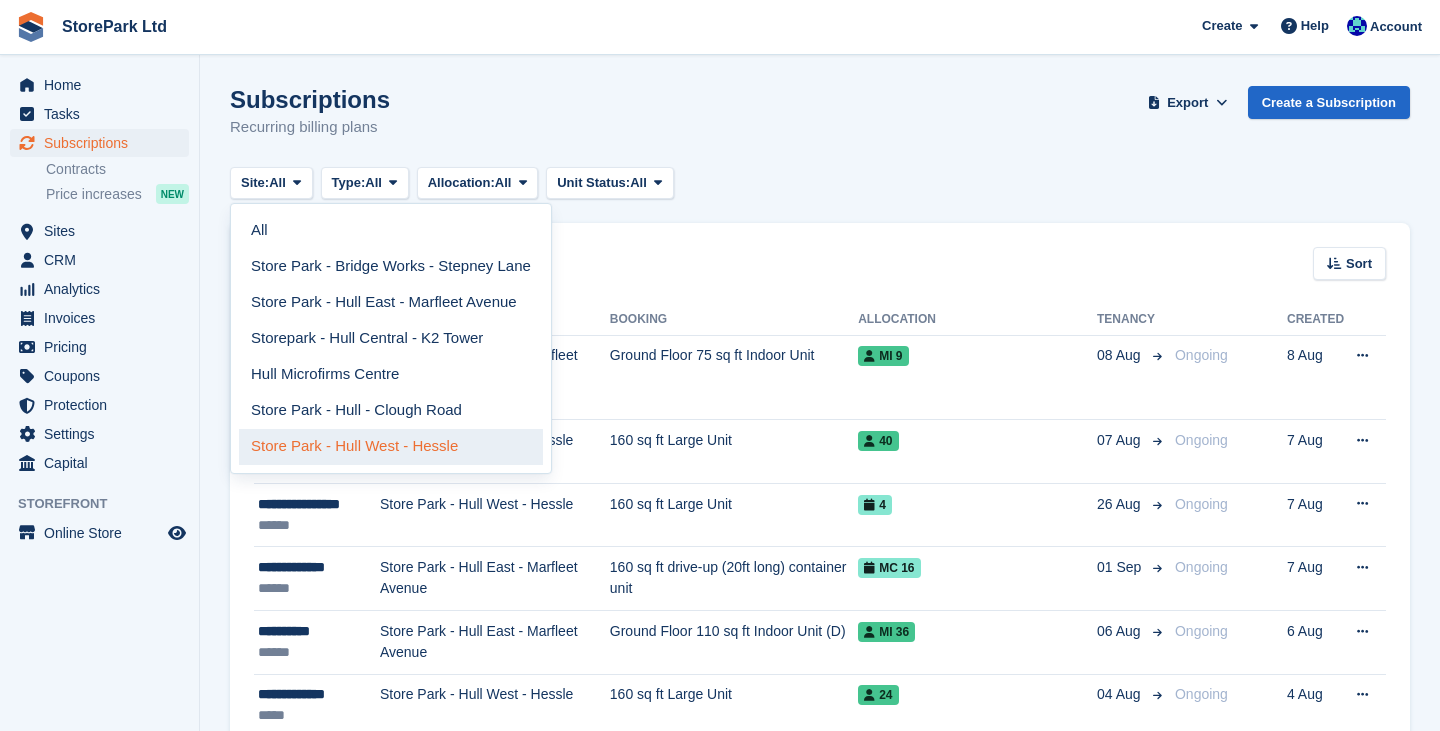 click on "Store Park - Hull West - Hessle" at bounding box center [391, 447] 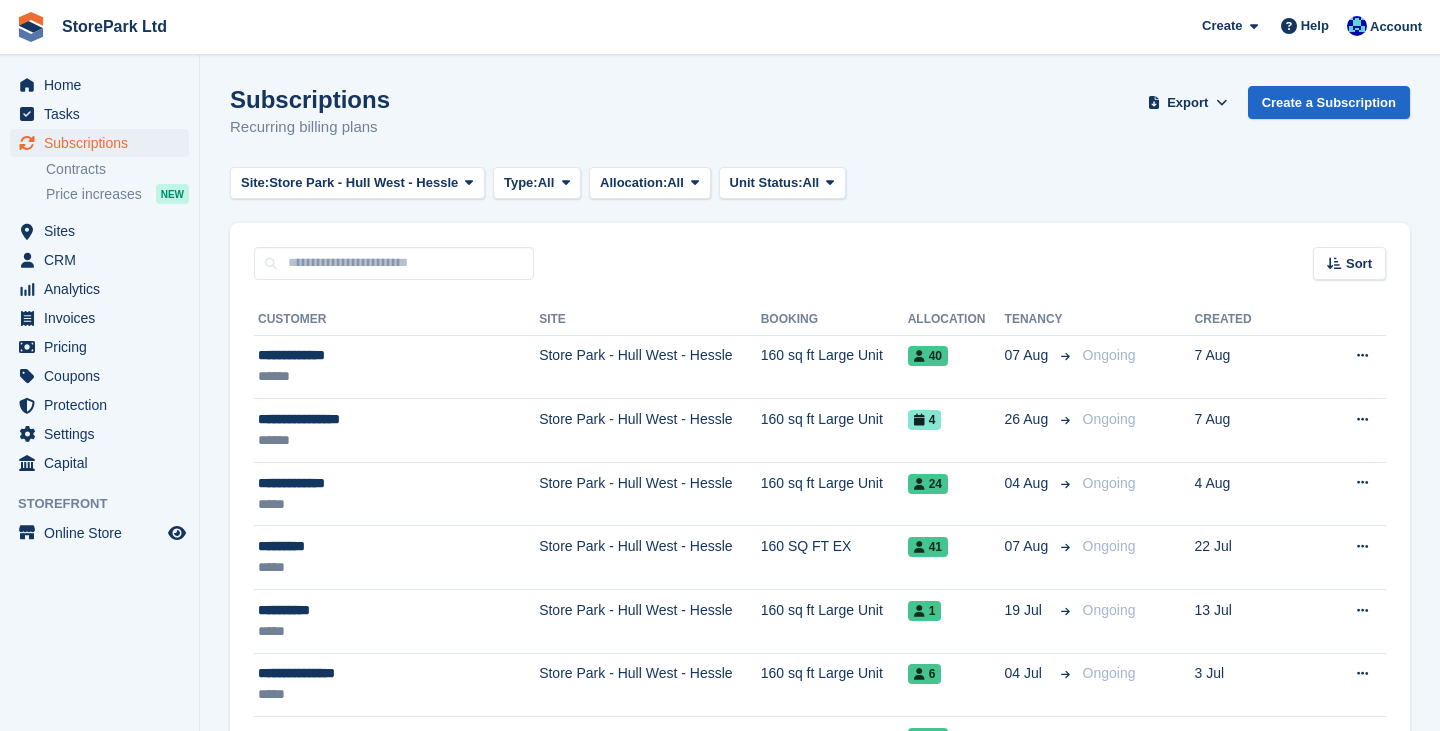 scroll, scrollTop: 0, scrollLeft: 0, axis: both 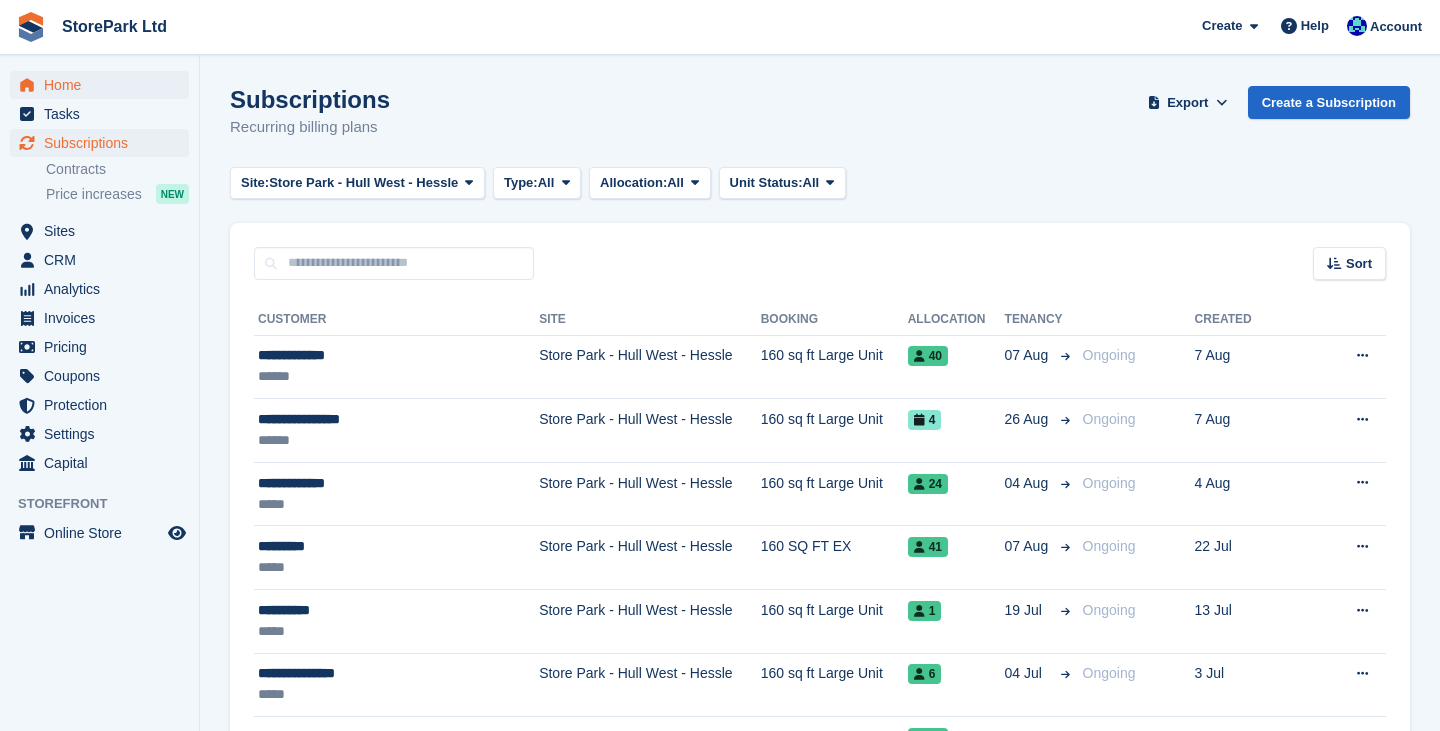 click on "Home" at bounding box center (104, 85) 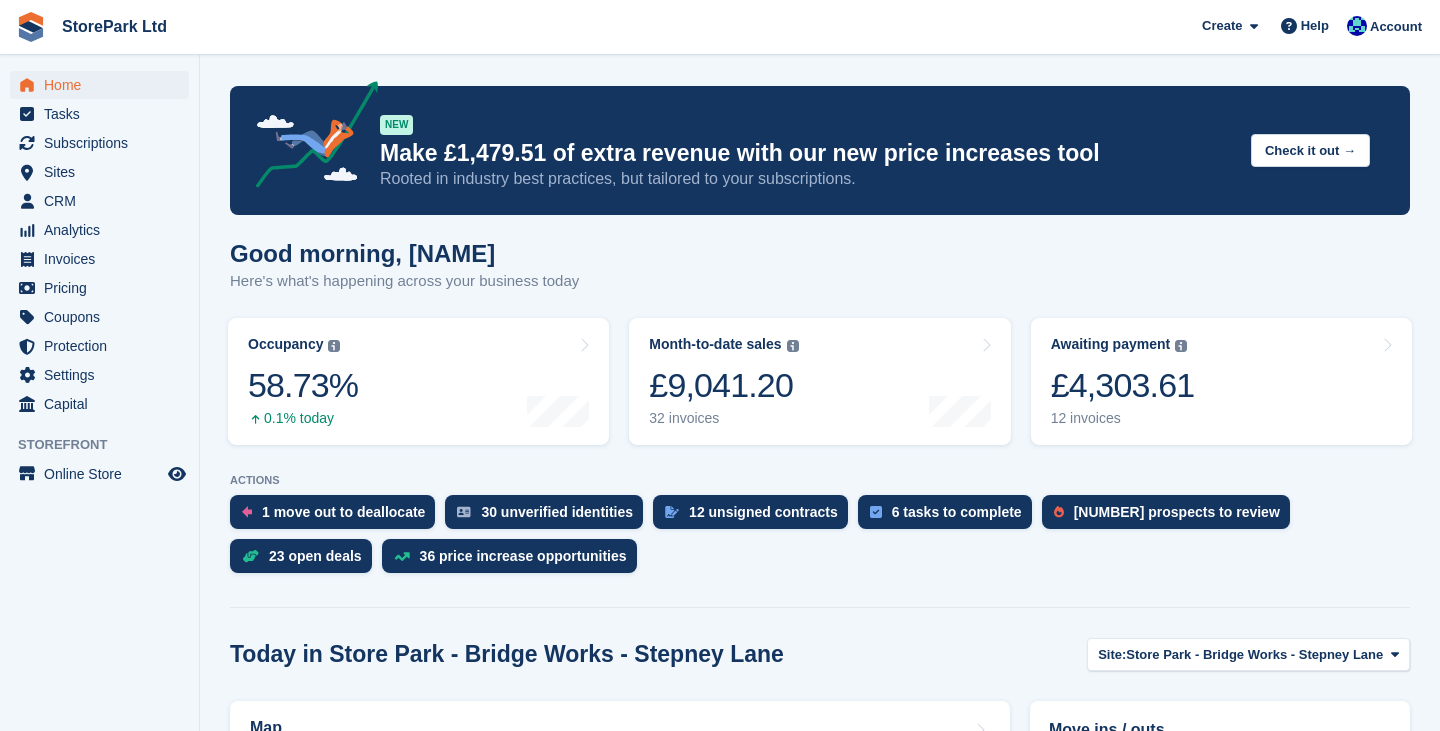 scroll, scrollTop: 0, scrollLeft: 0, axis: both 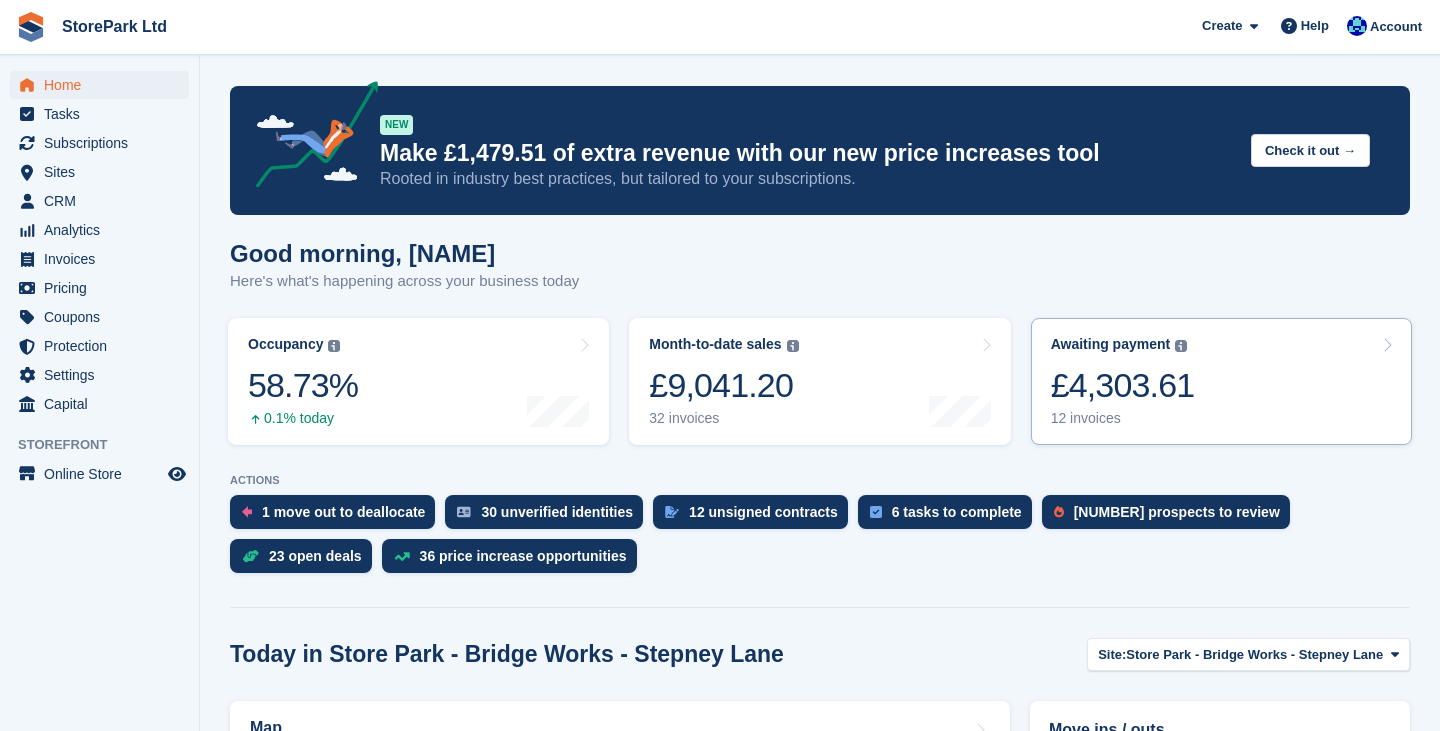 click on "Awaiting payment
The total outstanding balance on all open invoices.
£4,303.61
12 invoices" at bounding box center [1221, 381] 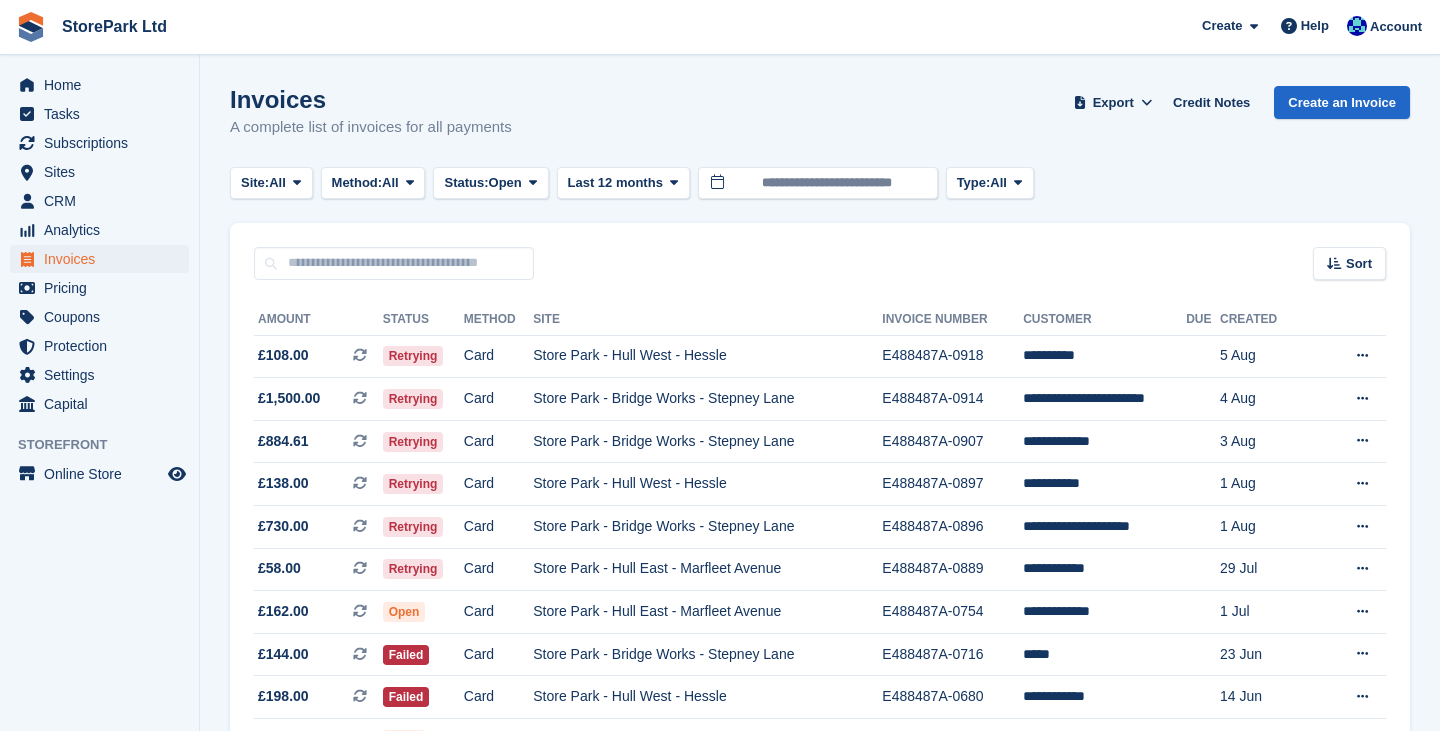 scroll, scrollTop: 0, scrollLeft: 0, axis: both 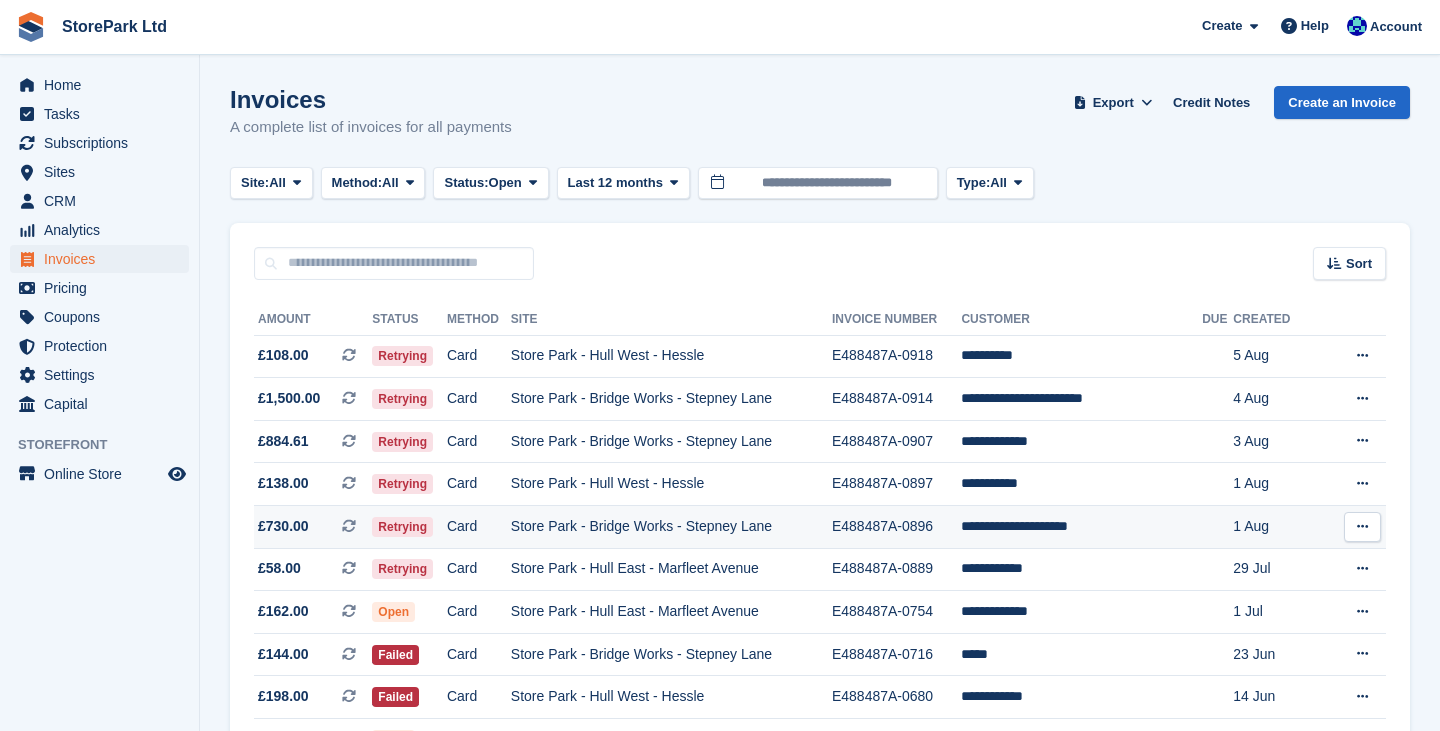 click on "Store Park - Bridge Works - Stepney Lane" at bounding box center [671, 527] 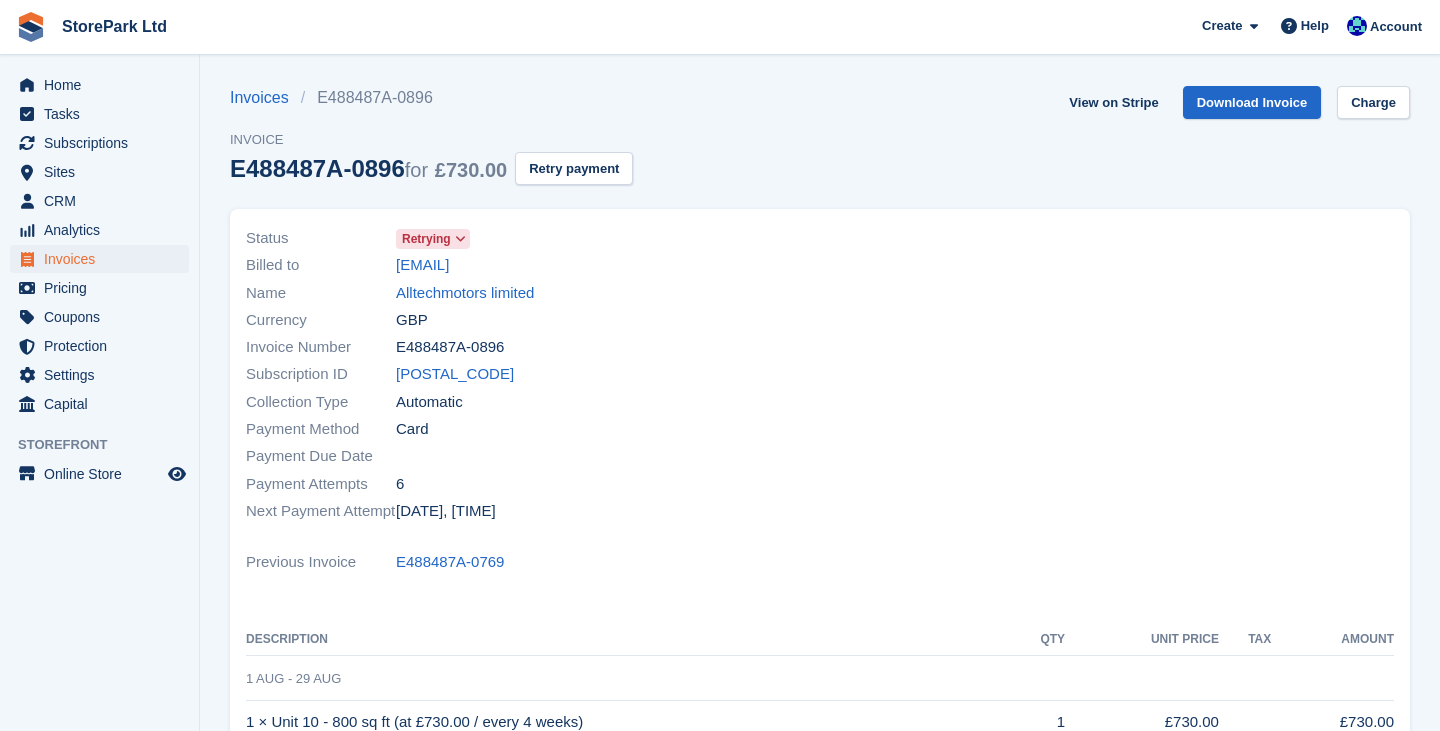scroll, scrollTop: 0, scrollLeft: 0, axis: both 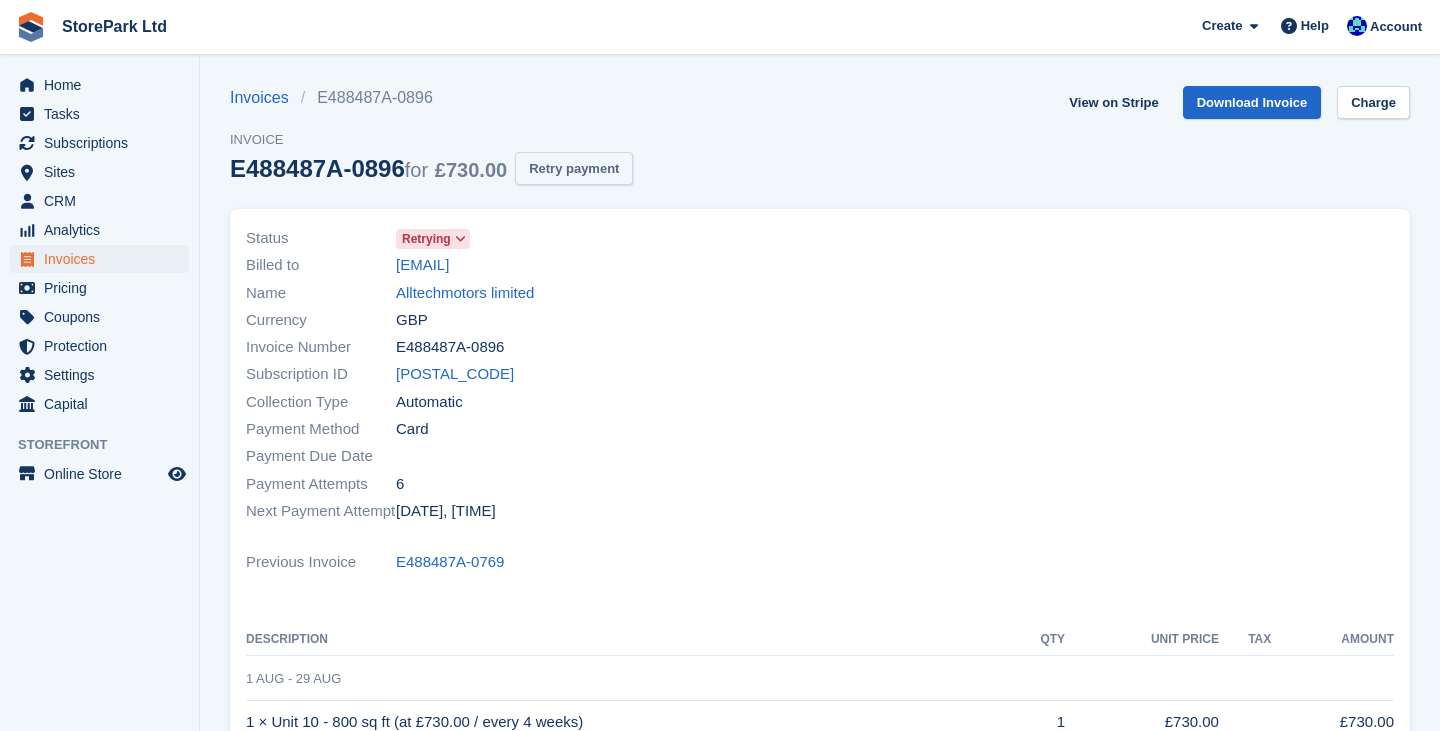 click on "Retry payment" at bounding box center [574, 168] 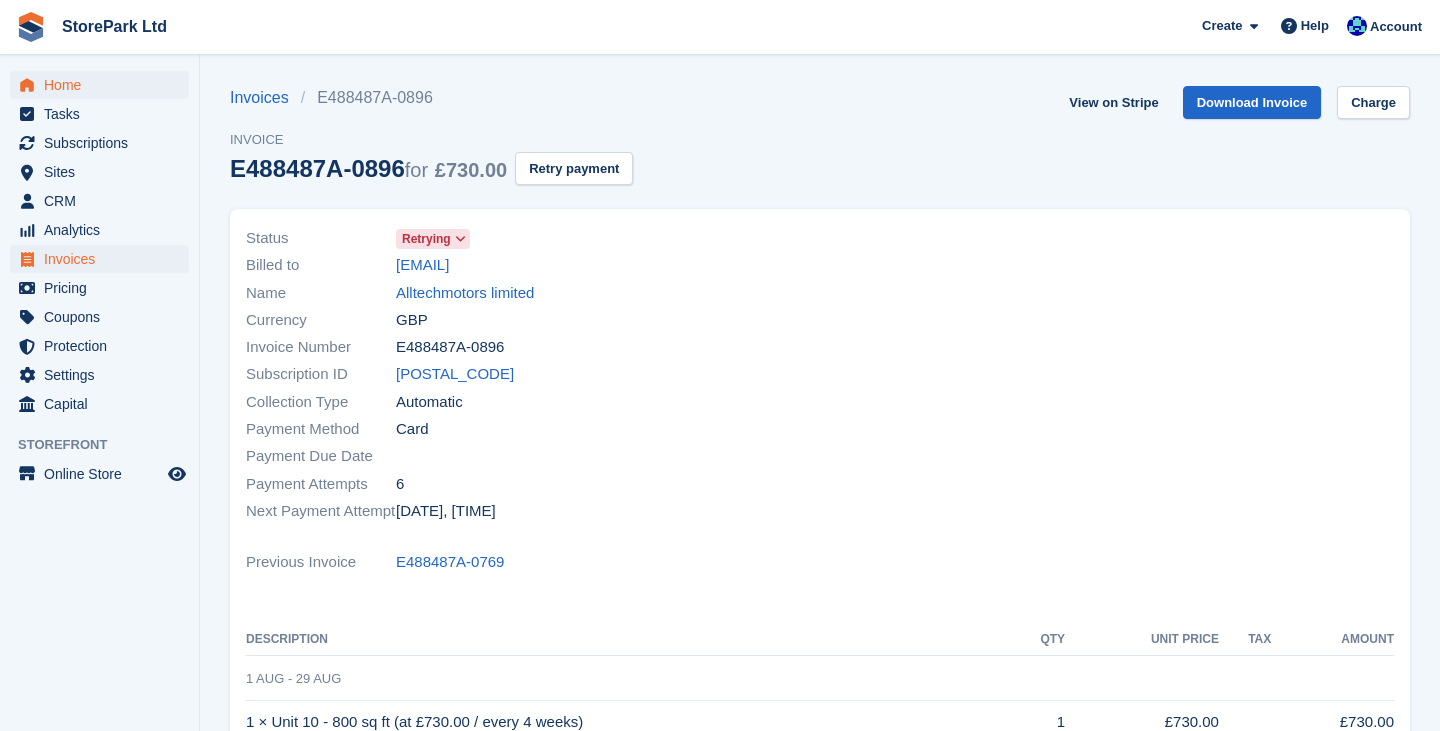 click on "Home" at bounding box center (104, 85) 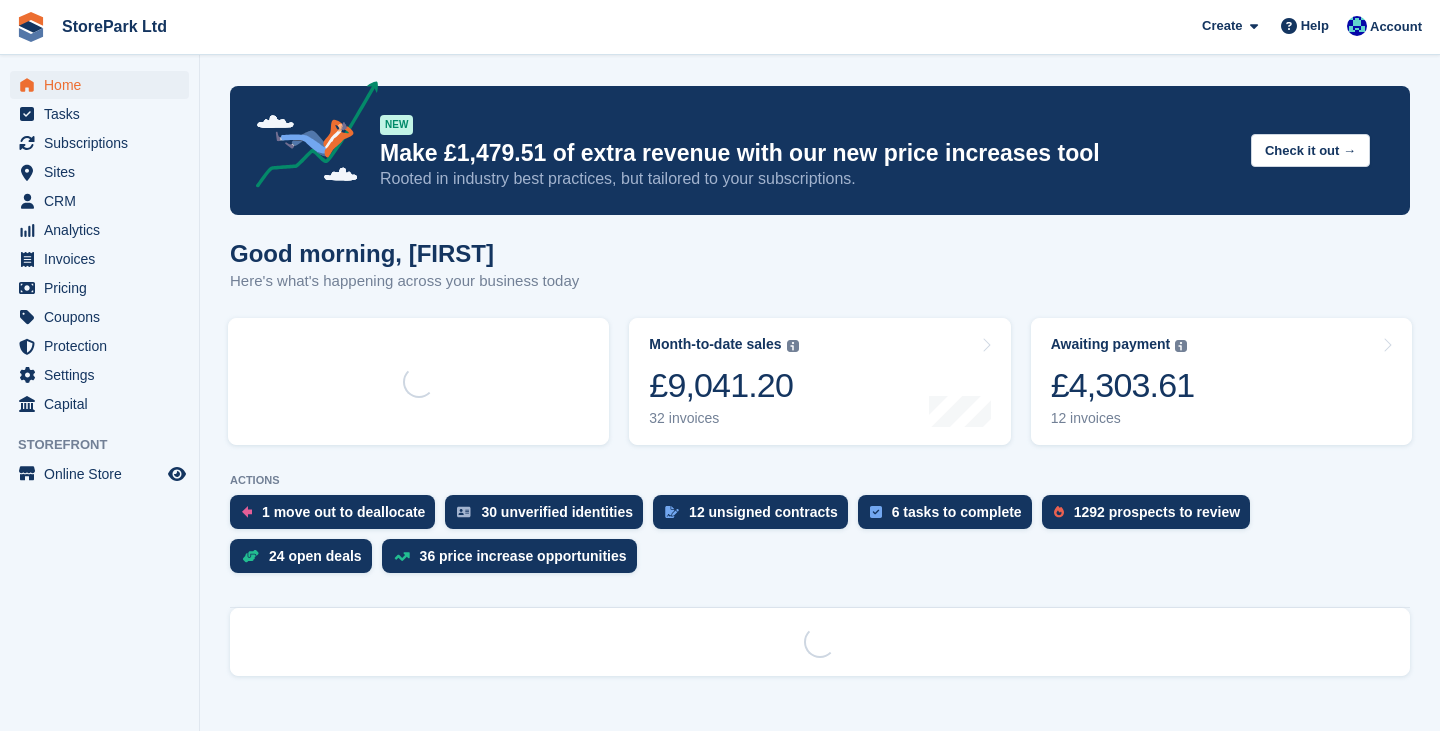 scroll, scrollTop: 0, scrollLeft: 0, axis: both 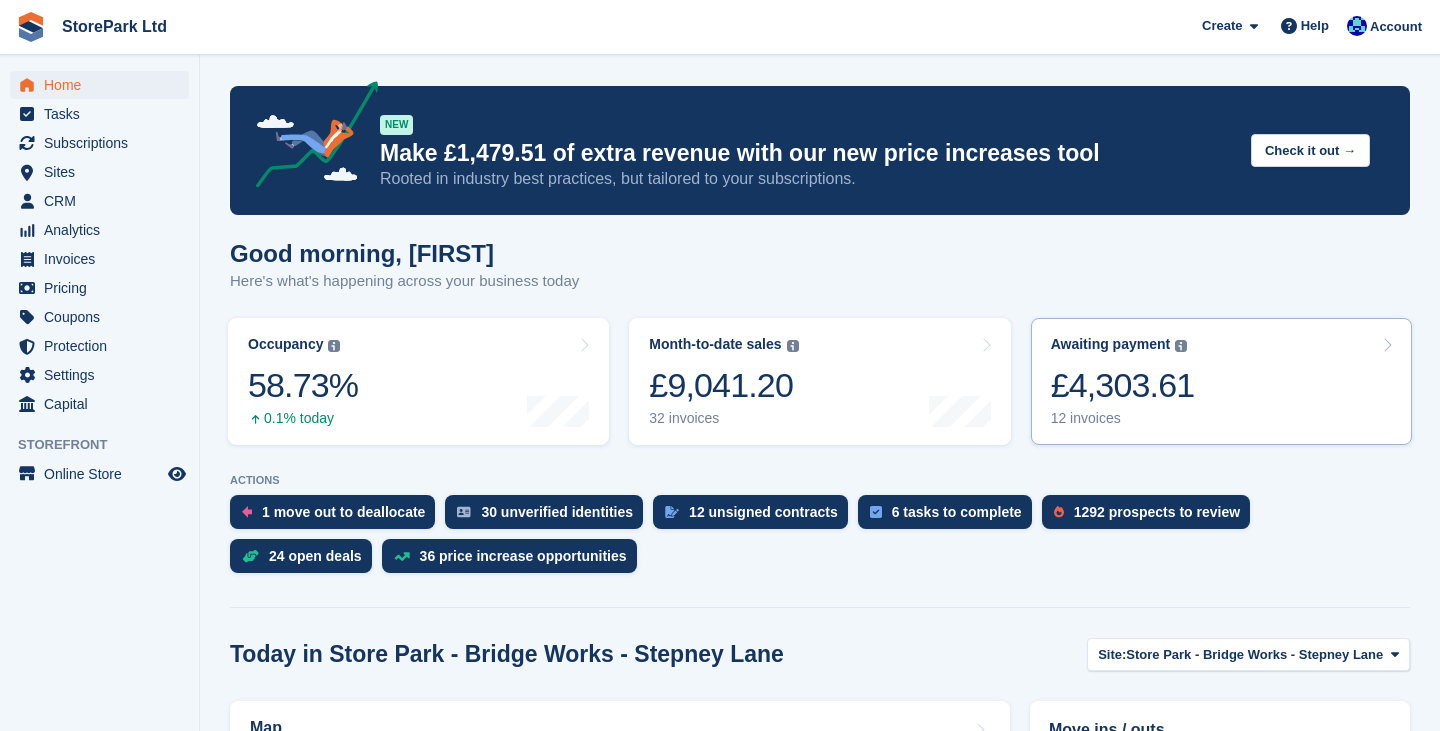 click on "Awaiting payment
The total outstanding balance on all open invoices.
£4,303.61
12 invoices" at bounding box center [1221, 381] 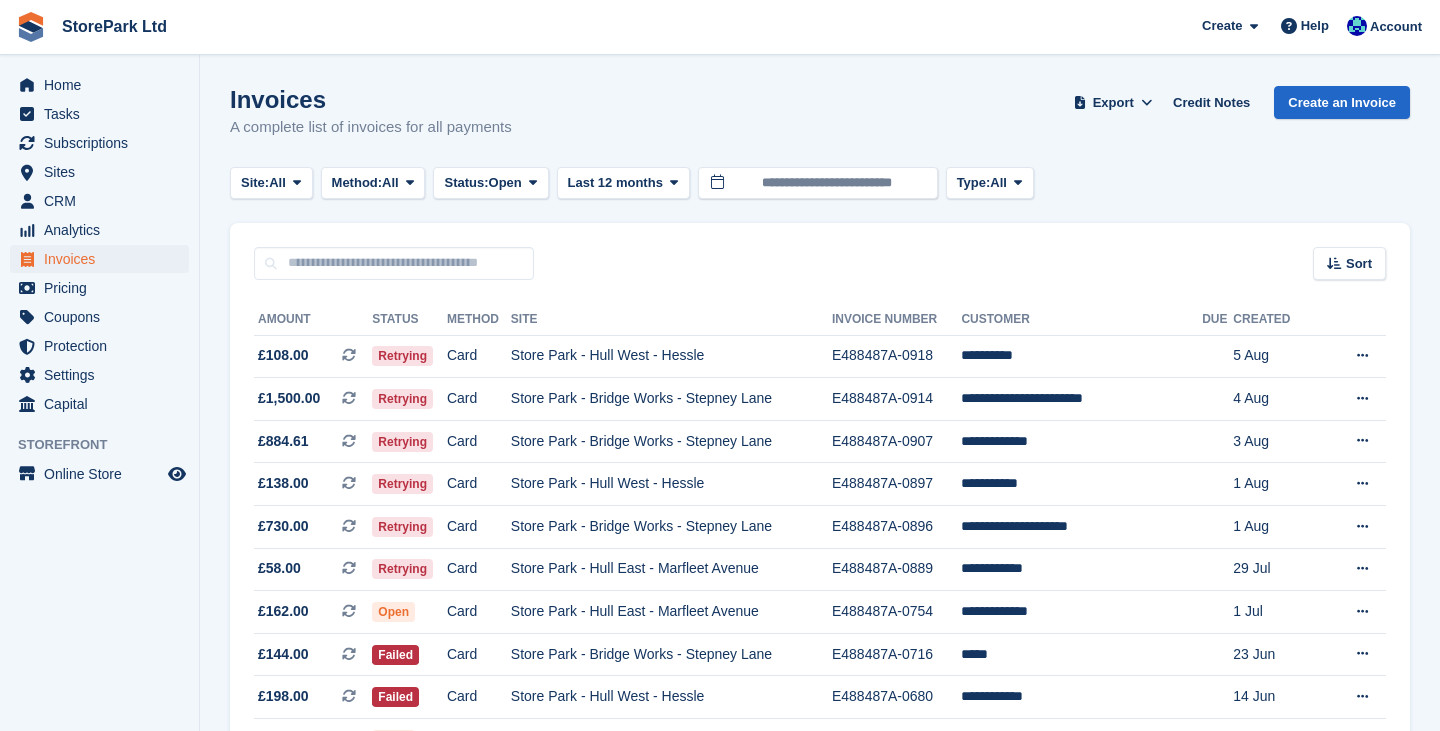 scroll, scrollTop: 0, scrollLeft: 0, axis: both 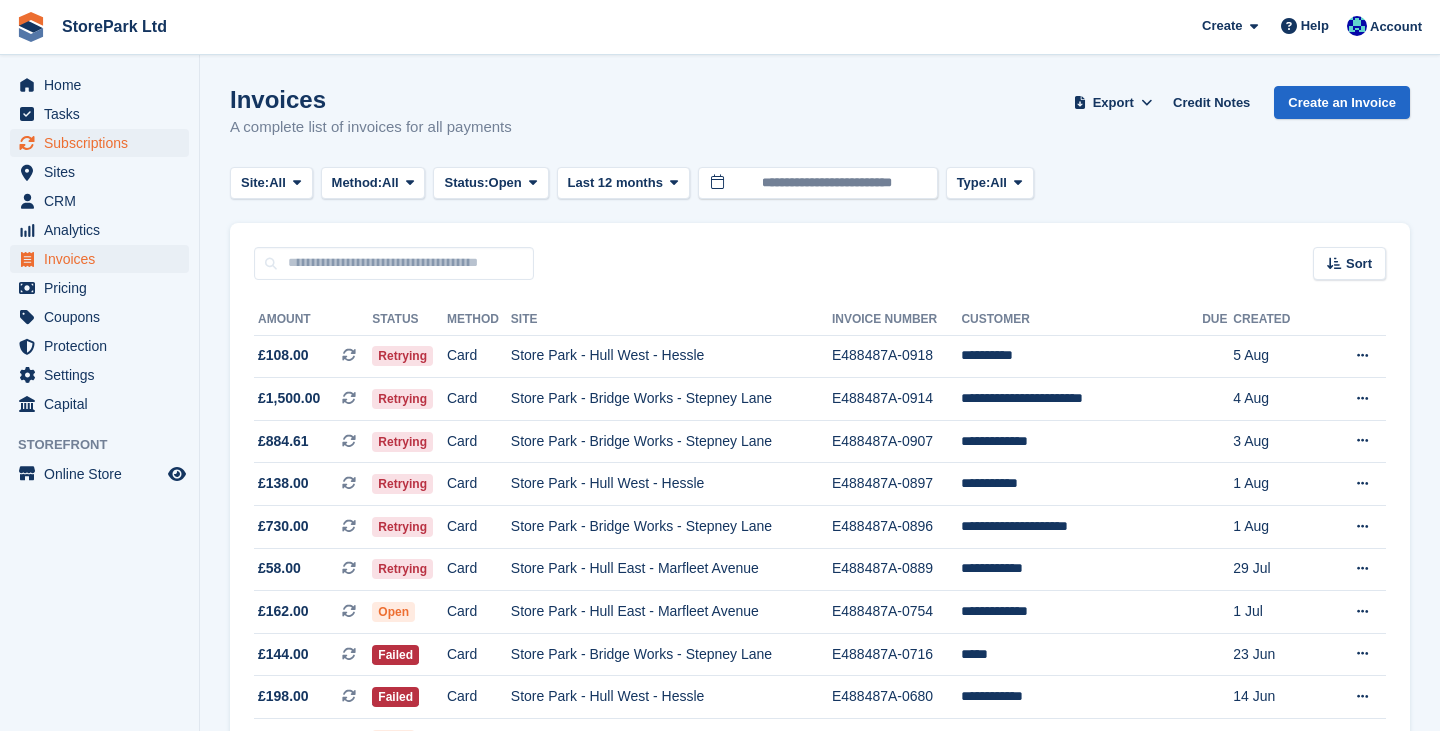 click on "Subscriptions" at bounding box center (104, 143) 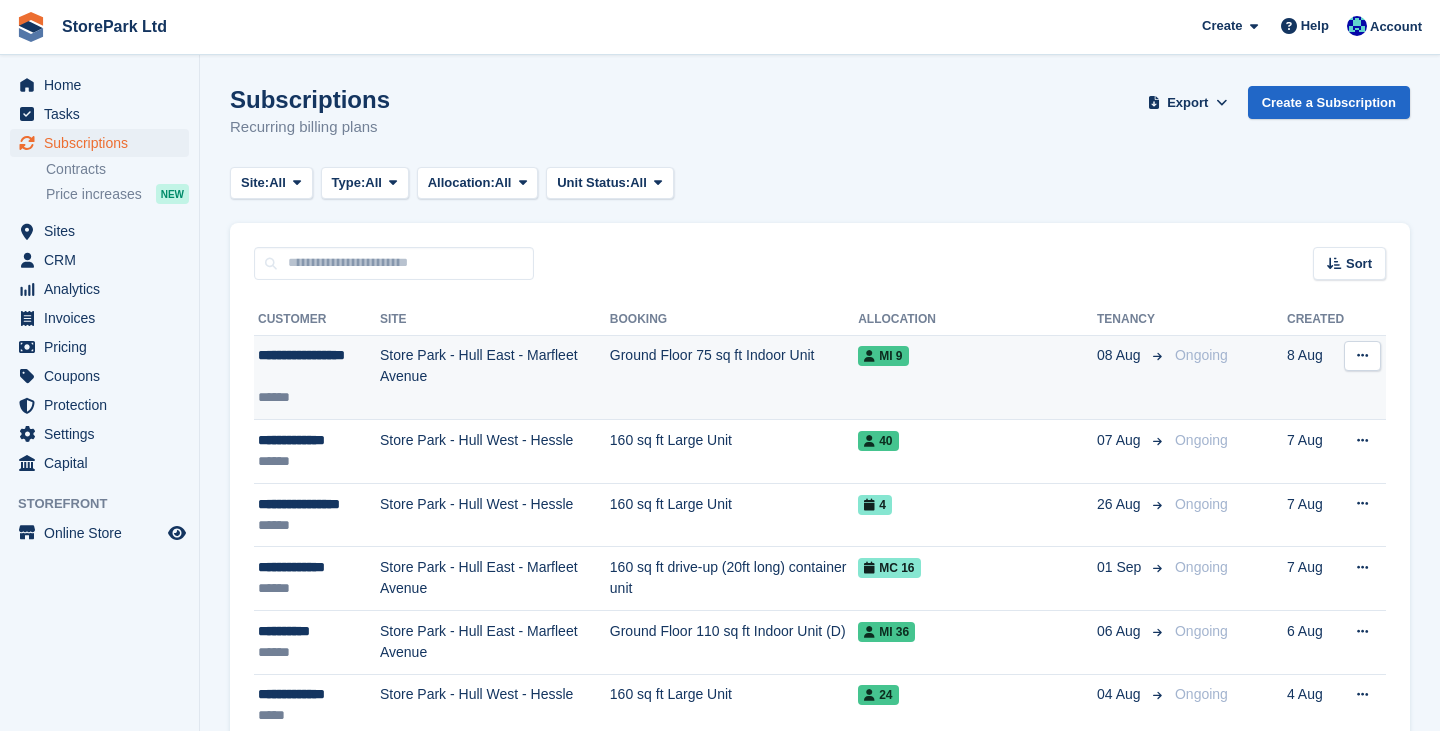 click on "Ground Floor 75 sq ft Indoor Unit" at bounding box center (734, 377) 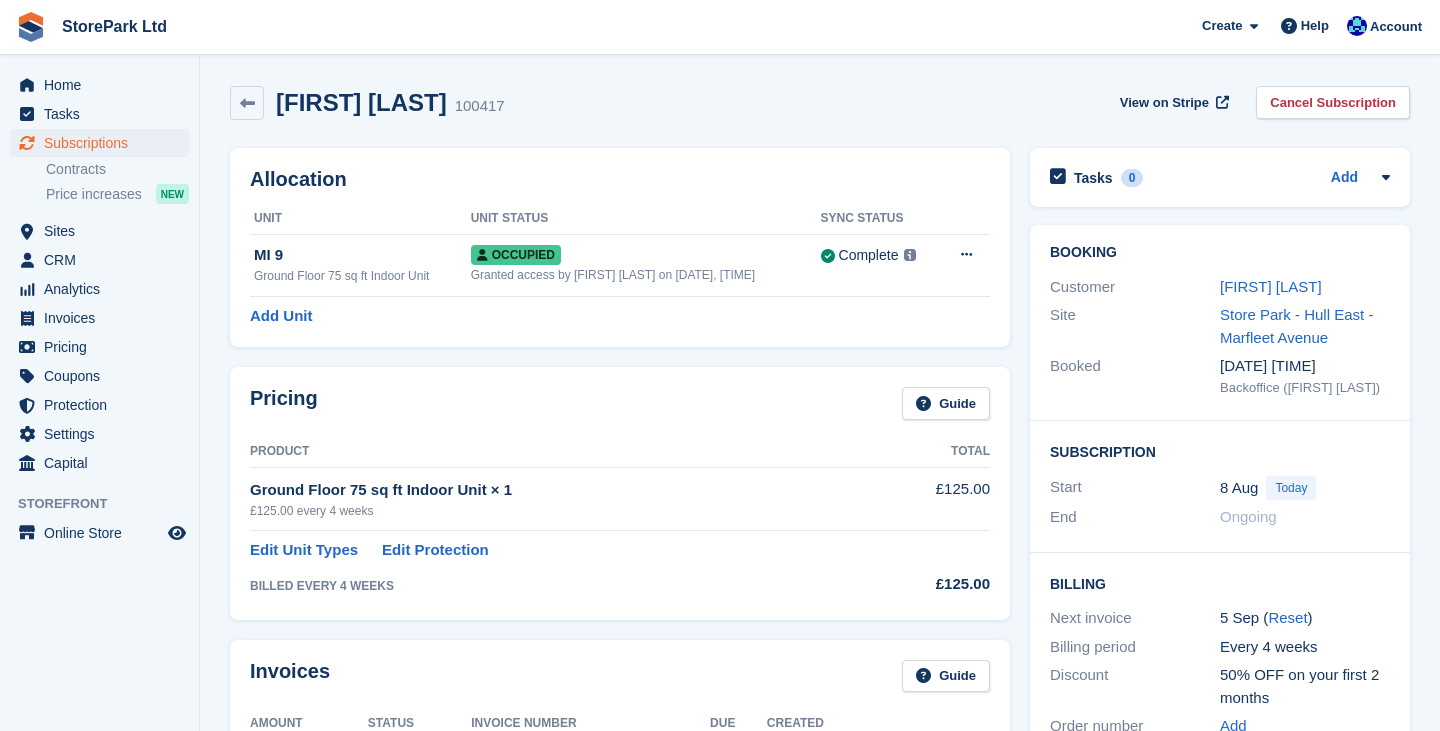 scroll, scrollTop: 0, scrollLeft: 0, axis: both 